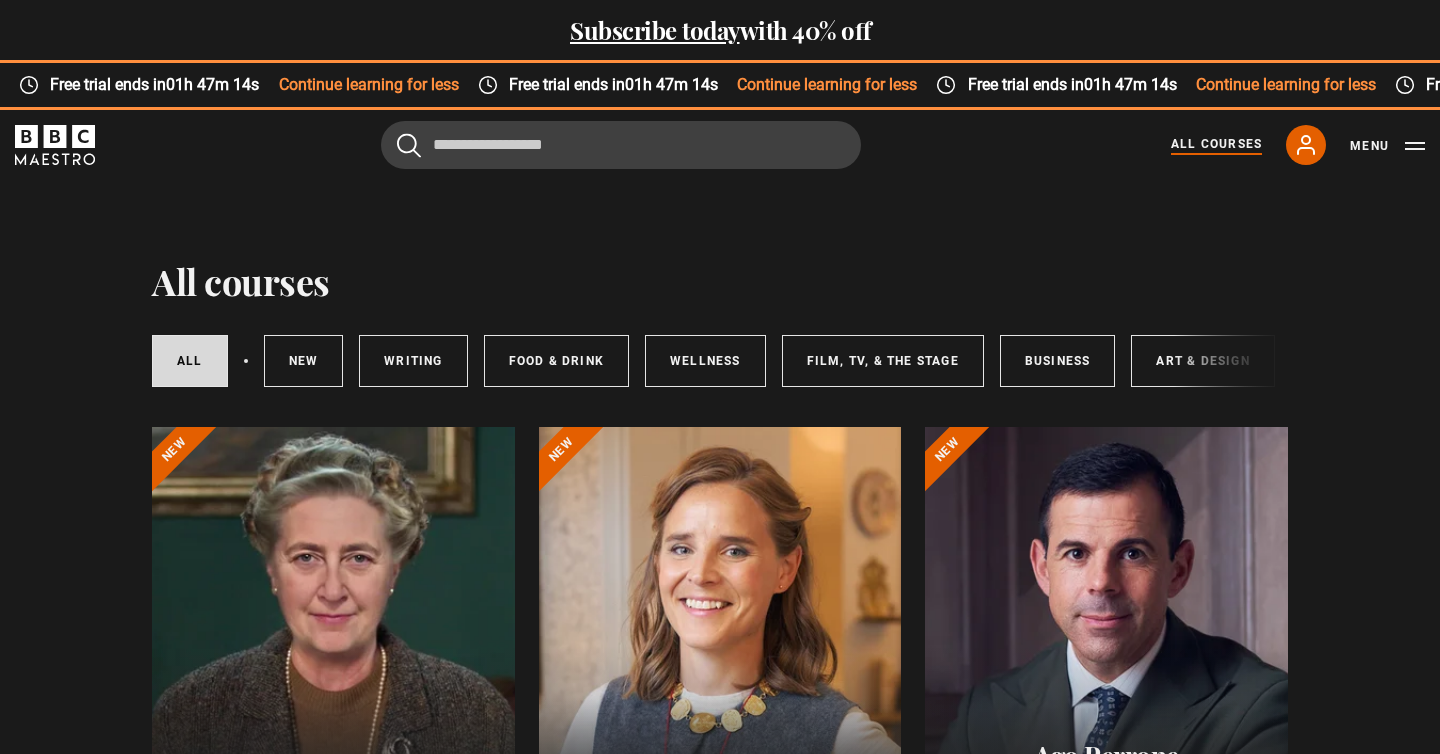 scroll, scrollTop: 0, scrollLeft: 0, axis: both 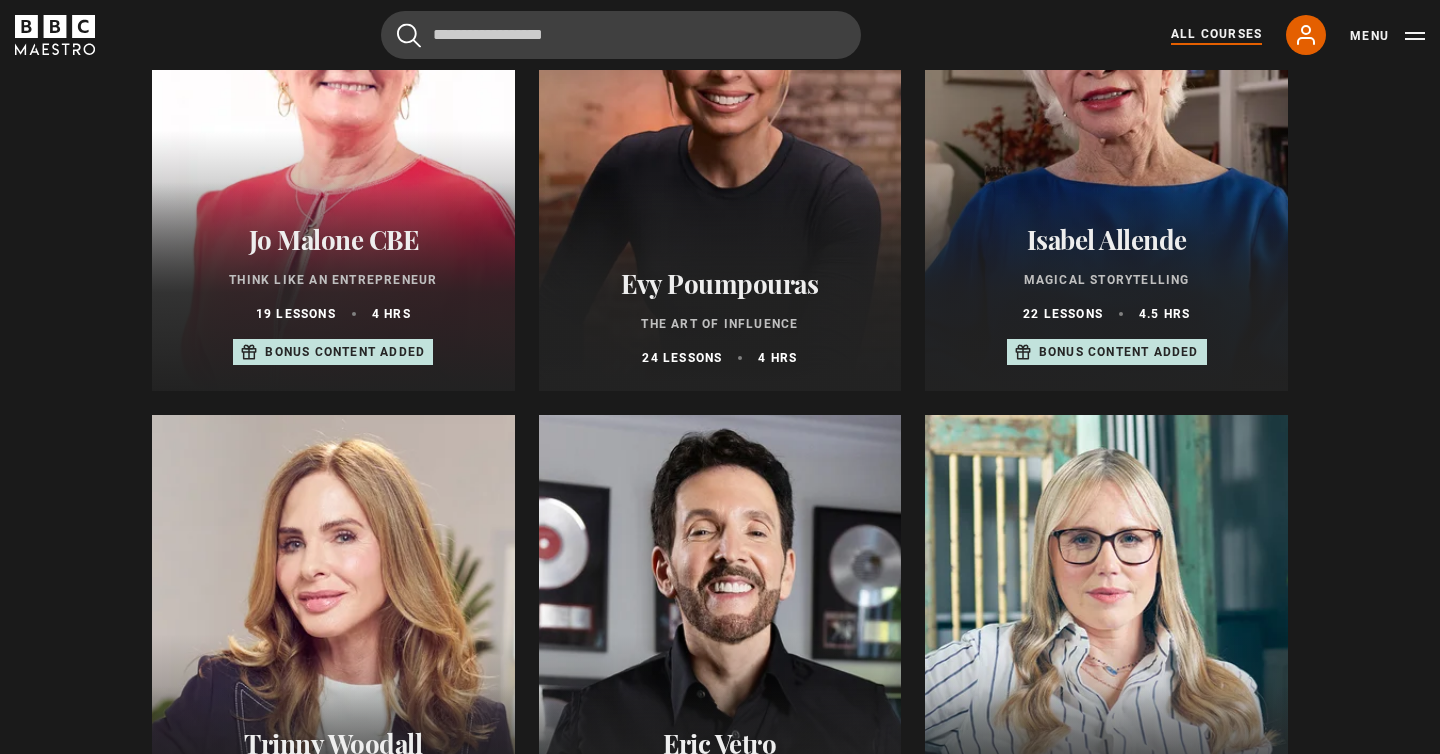 click at bounding box center (720, 151) 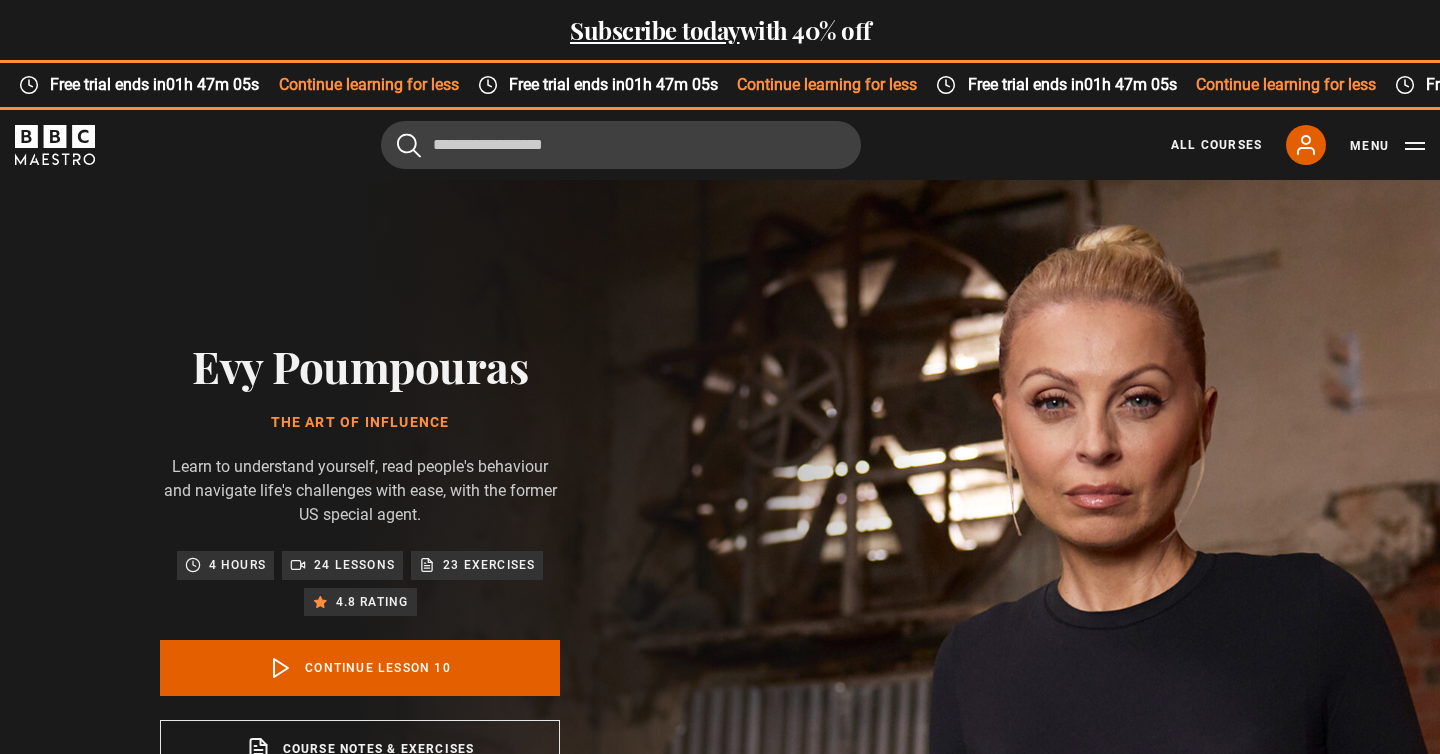 scroll, scrollTop: 938, scrollLeft: 0, axis: vertical 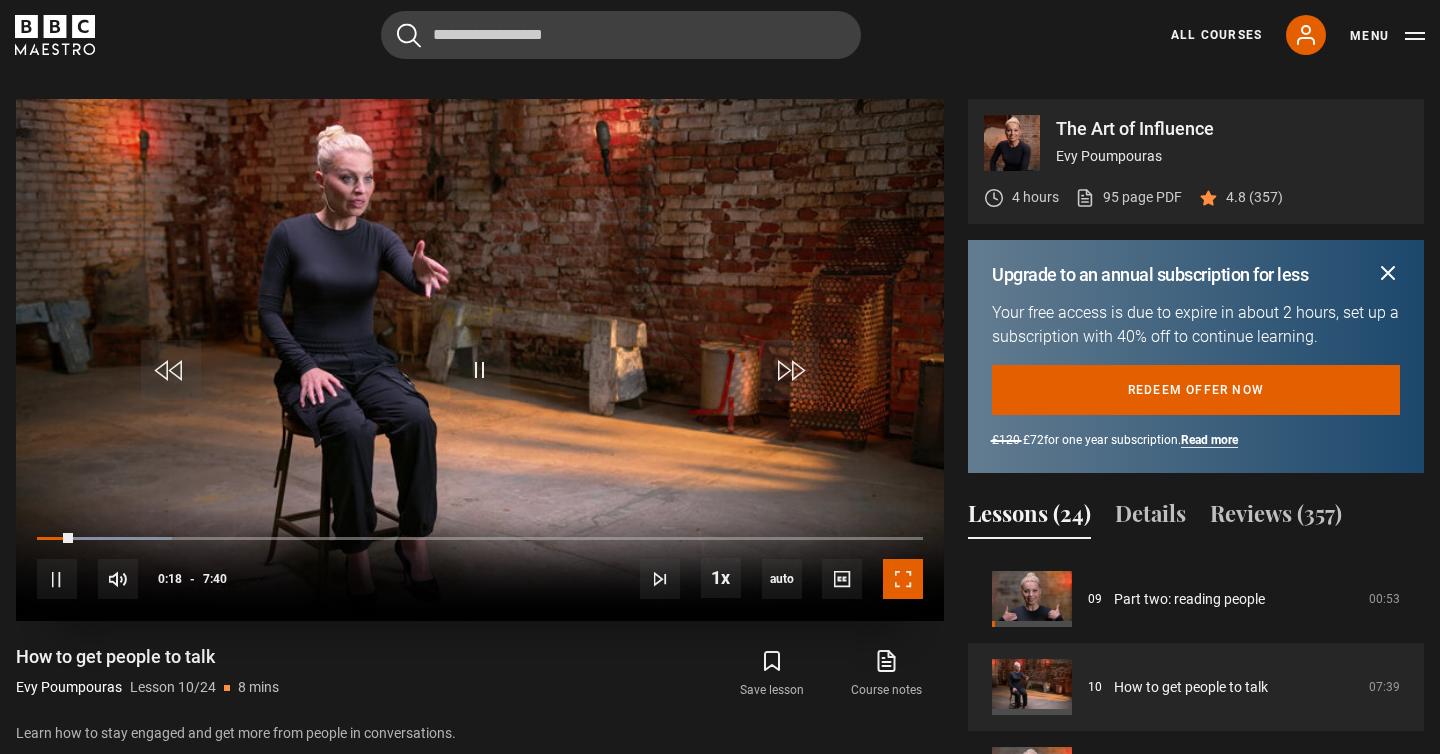 click at bounding box center [903, 579] 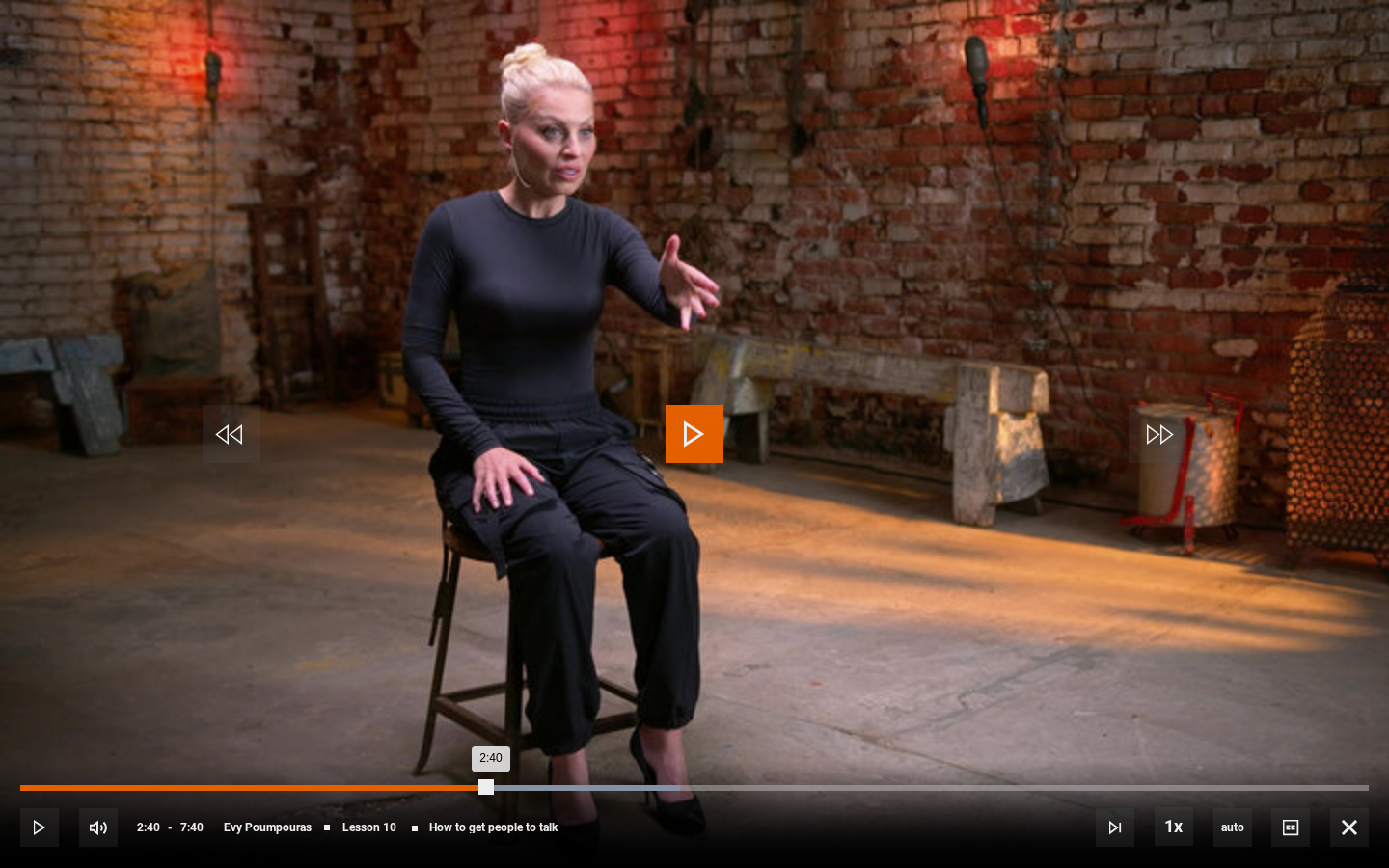 click on "0:03" at bounding box center (32, 788) 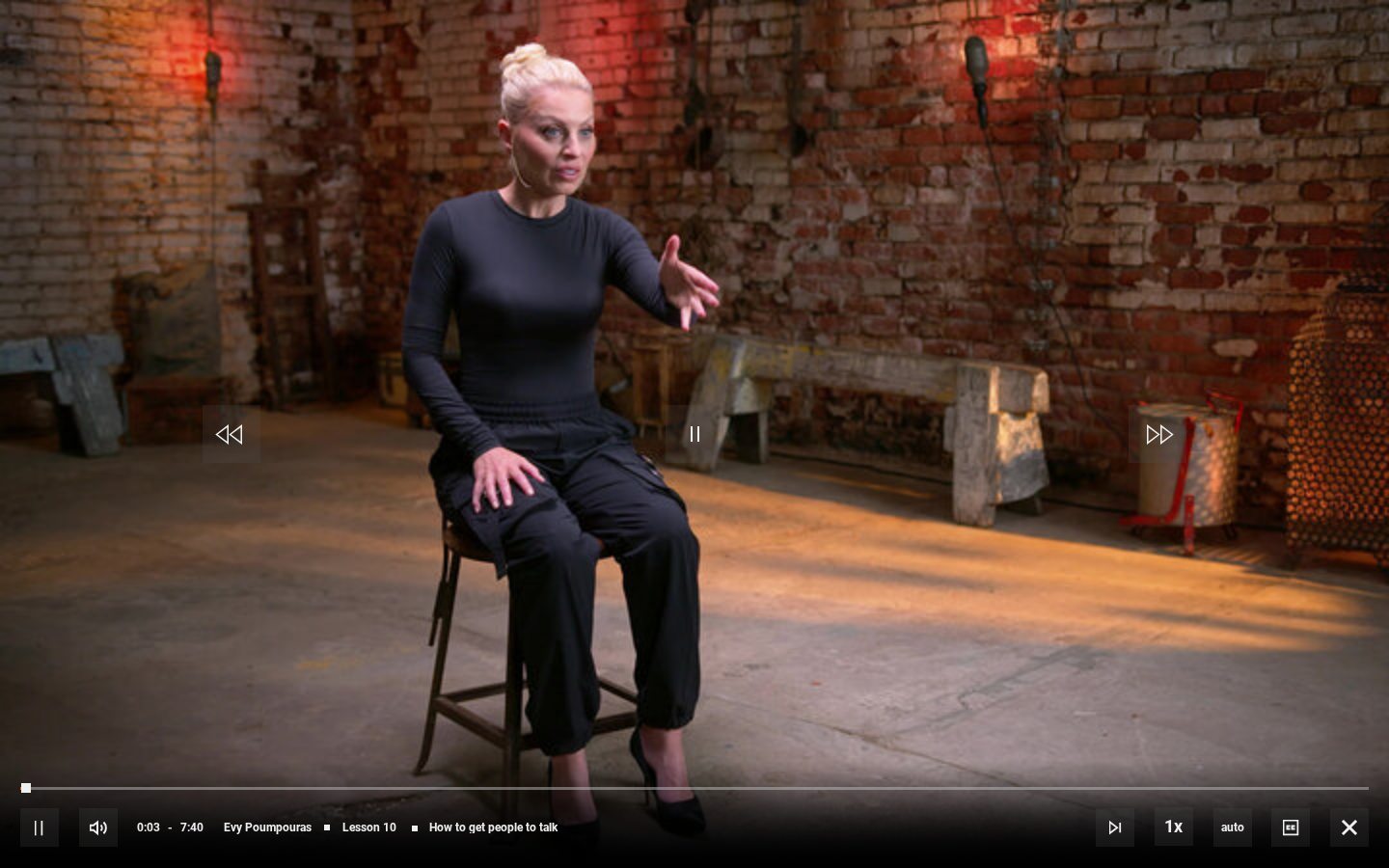 click at bounding box center (694, 434) 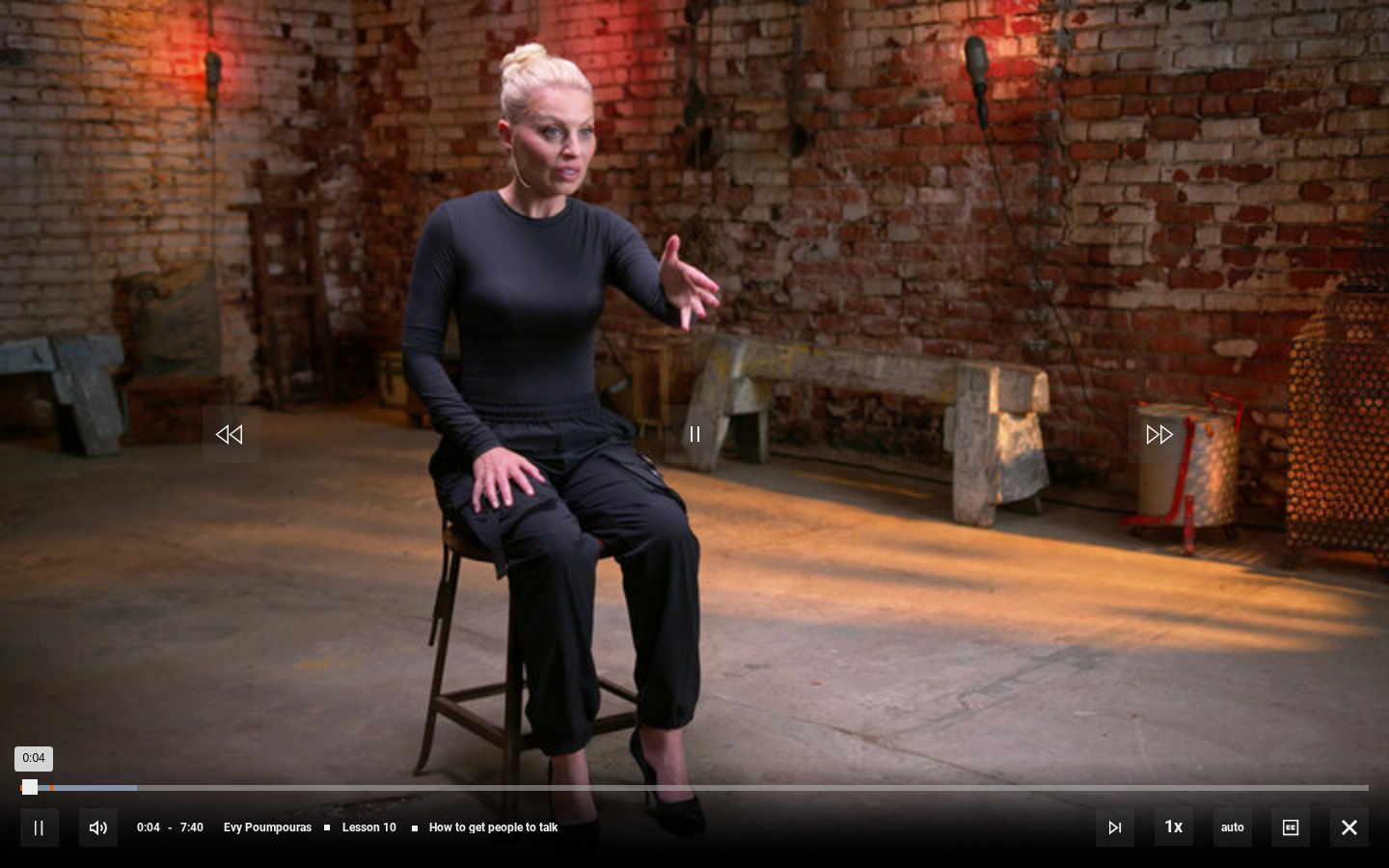 click at bounding box center [79, 788] 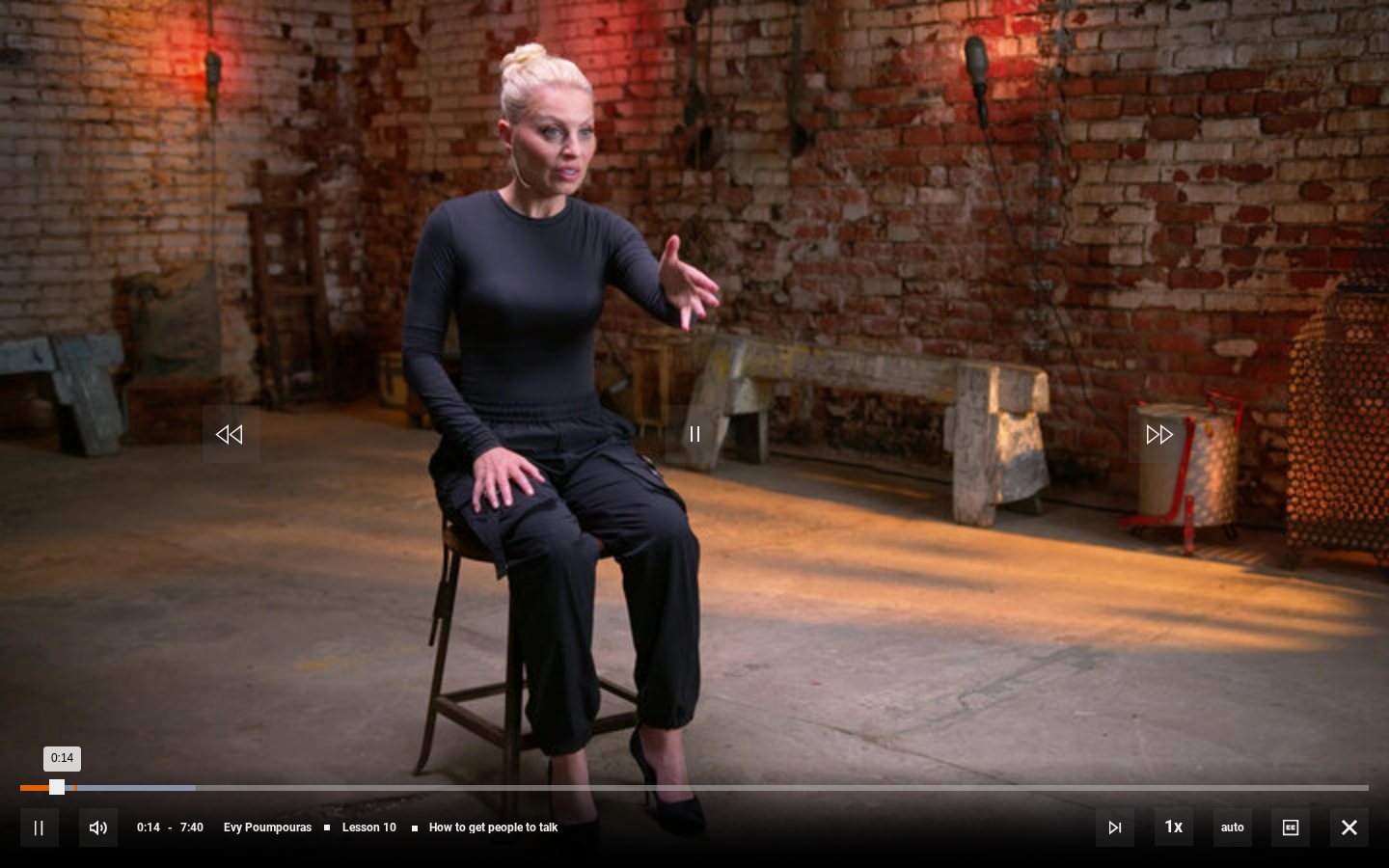click on "0:18" at bounding box center (75, 788) 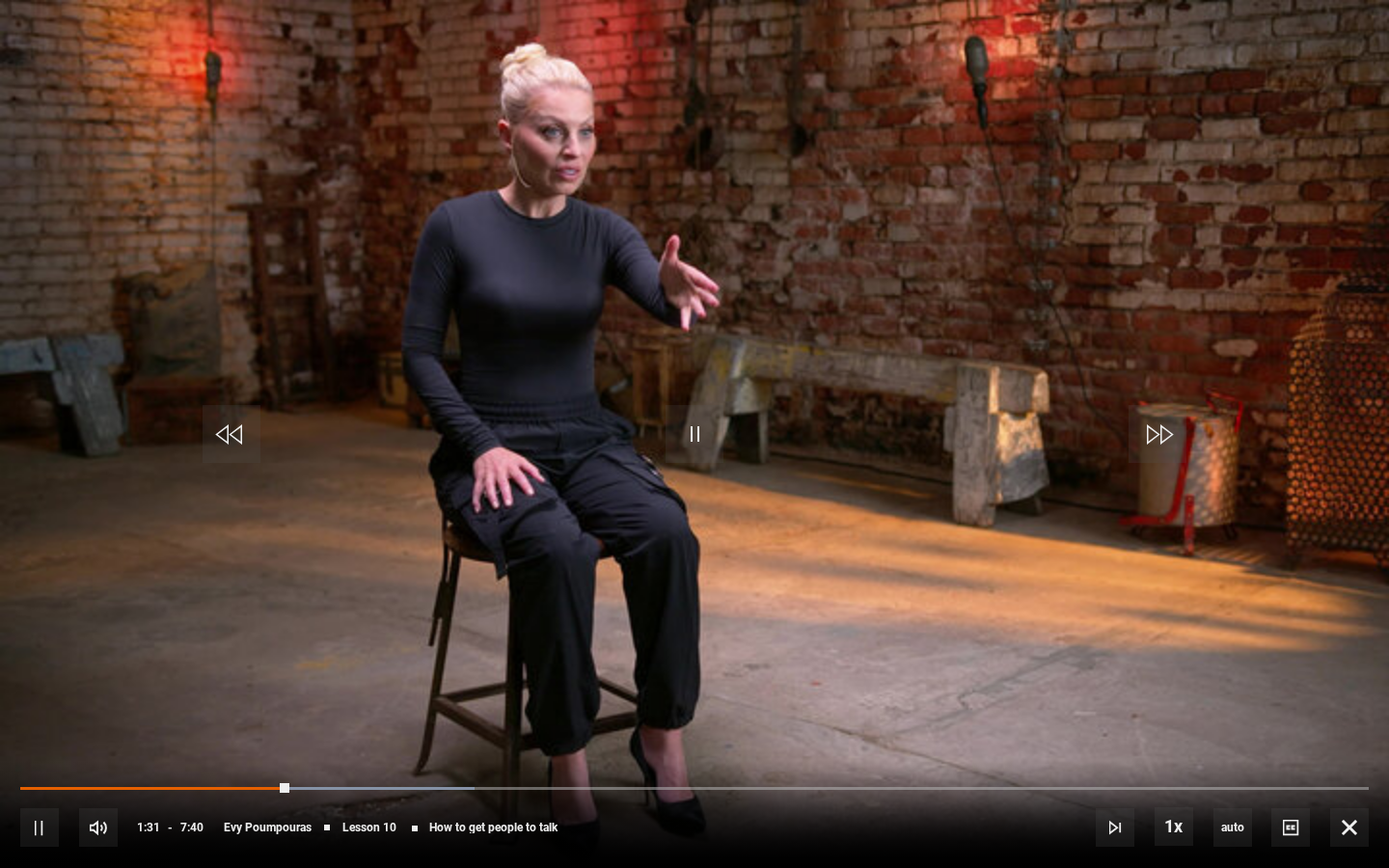 click at bounding box center [694, 434] 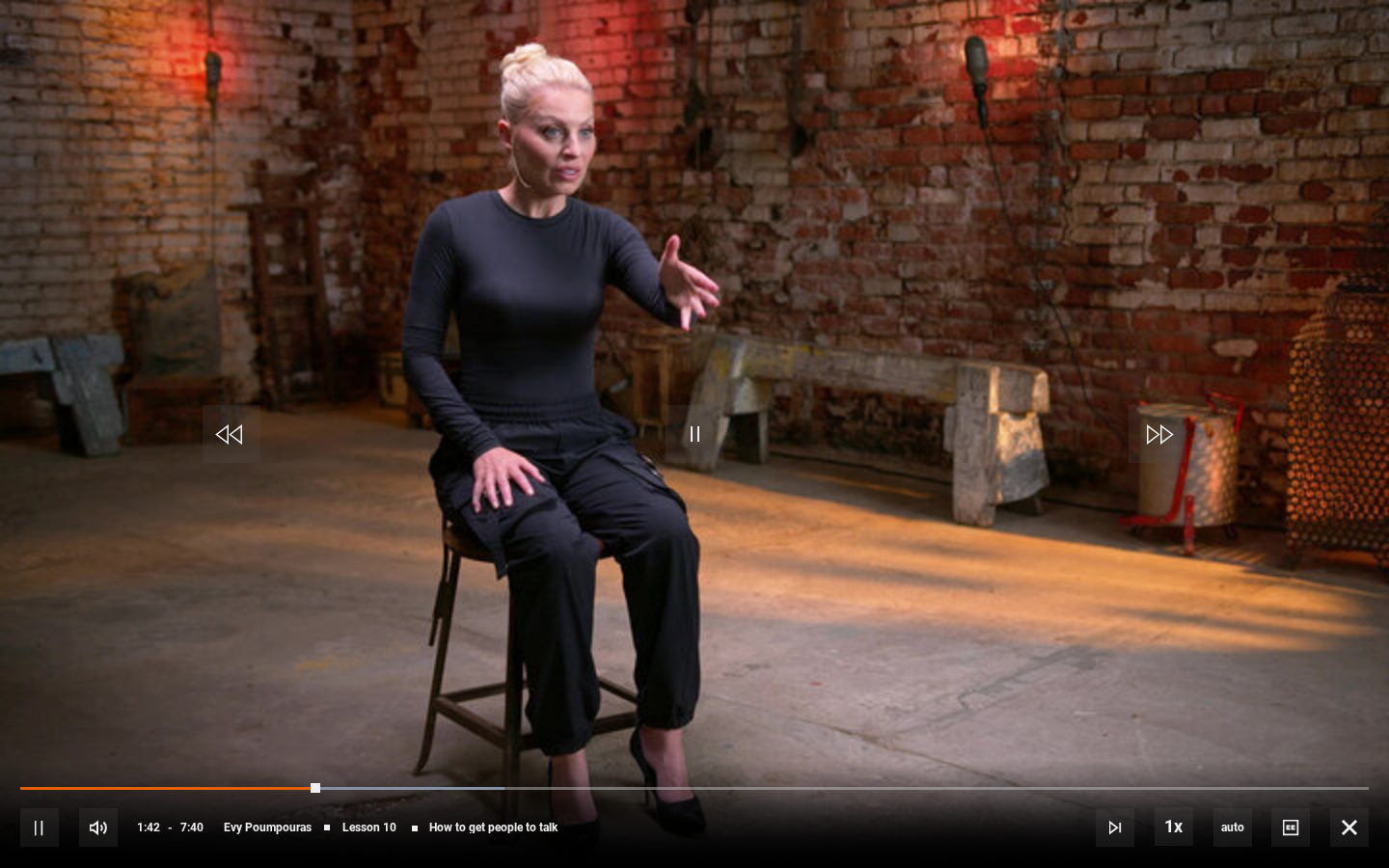 click at bounding box center [694, 434] 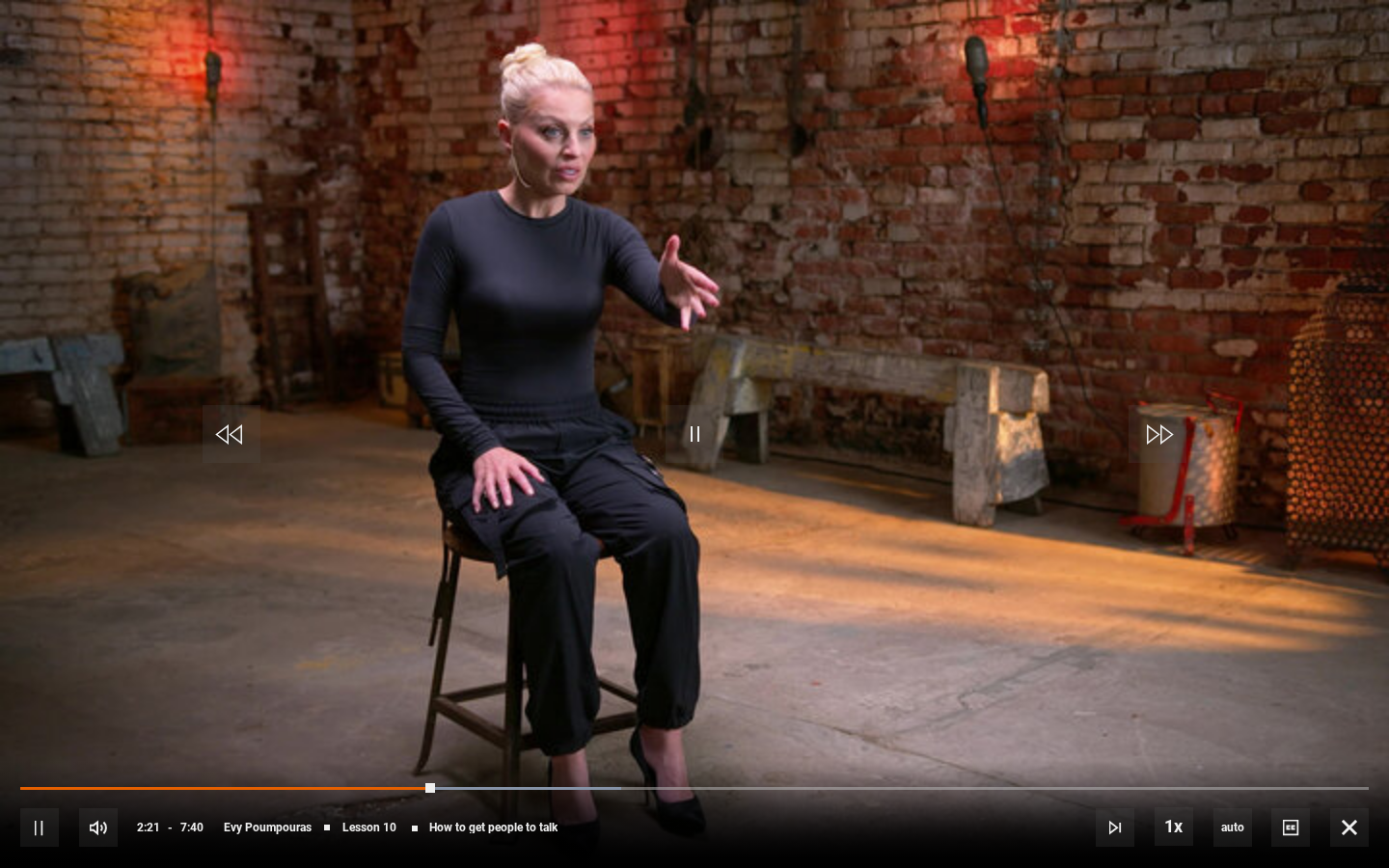 click at bounding box center [694, 434] 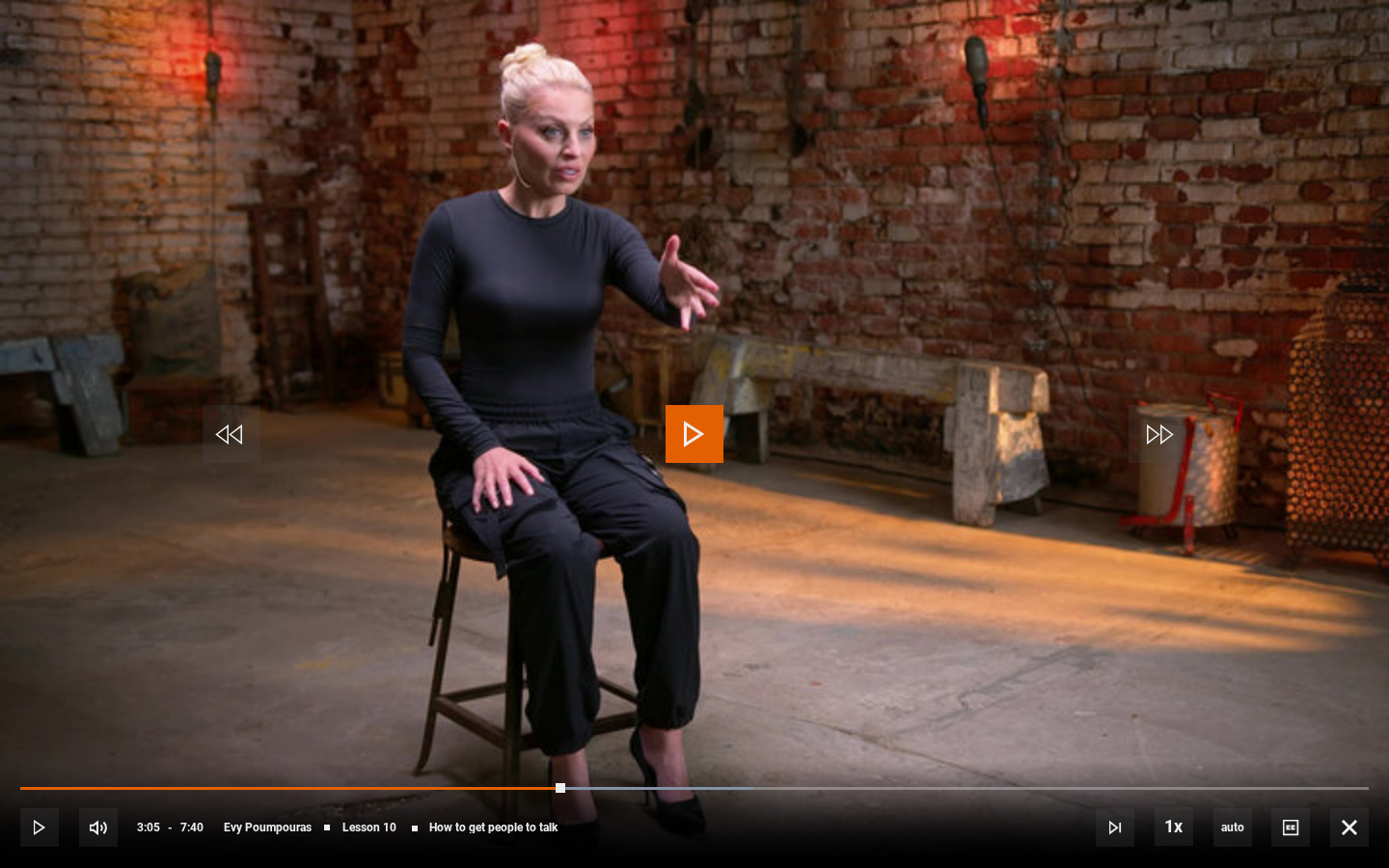 click on "10s Skip Back 10 seconds Play 10s Skip Forward 10 seconds Loaded :  54.38% 3:01 3:05 Play Mute Current Time  3:05 - Duration  7:40
Evy Poumpouras
Lesson 10
How to get people to talk
1x Playback Rate 2x 1.5x 1x , selected 0.5x auto Quality 360p 720p 1080p 2160p Auto , selected Captions captions off , selected English  Captions" at bounding box center (694, 814) 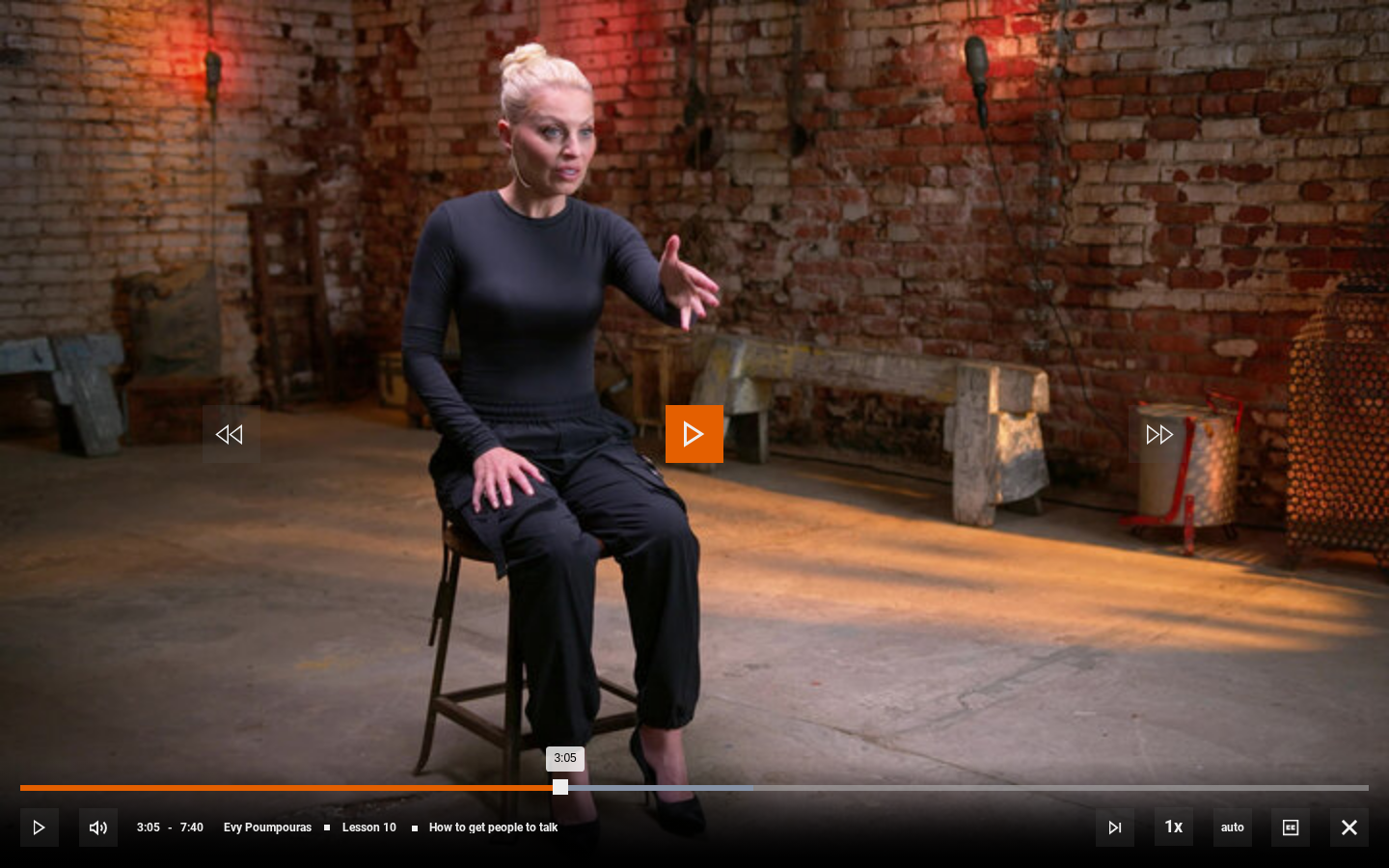 click on "2:54" at bounding box center [531, 788] 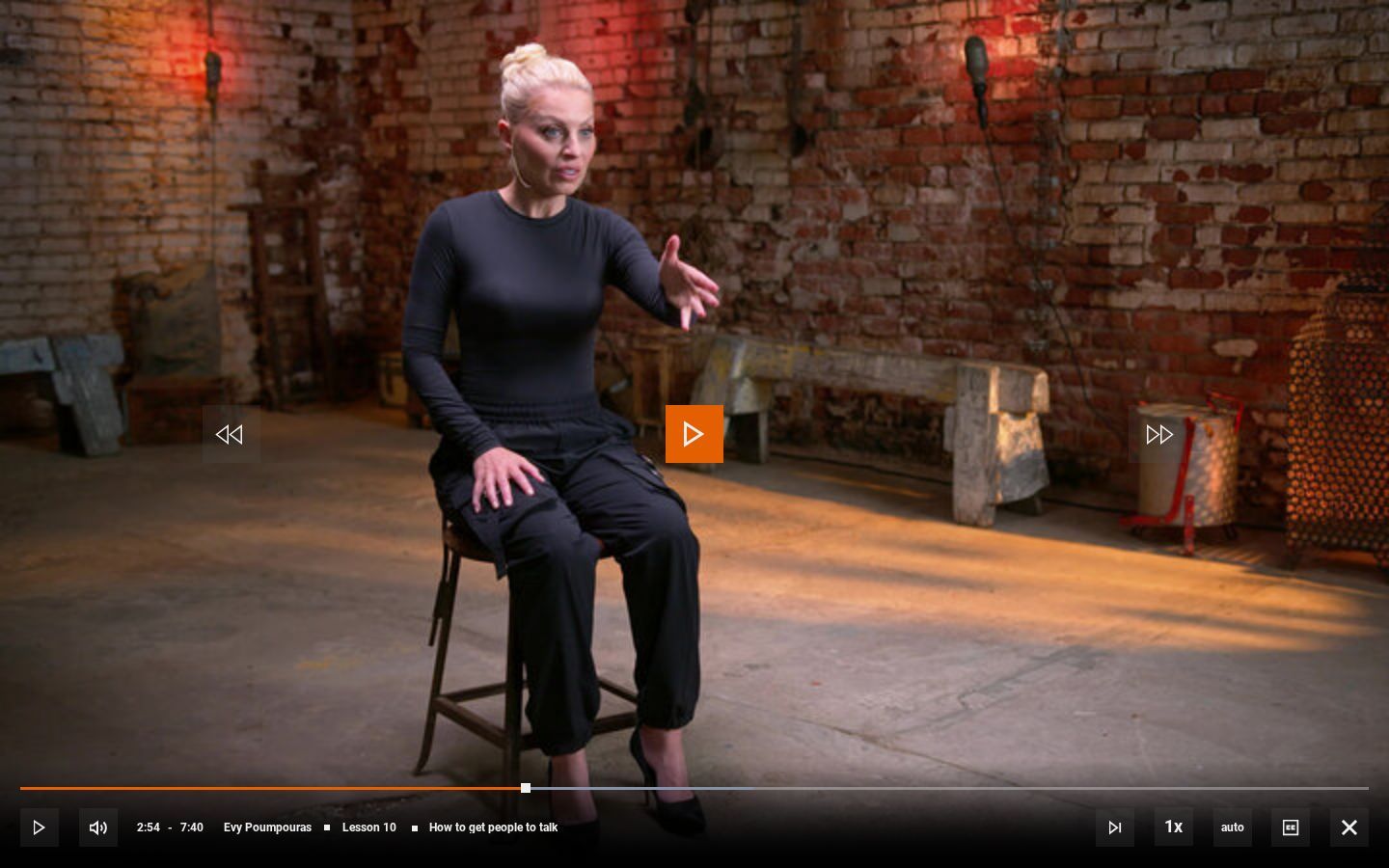 click at bounding box center (694, 434) 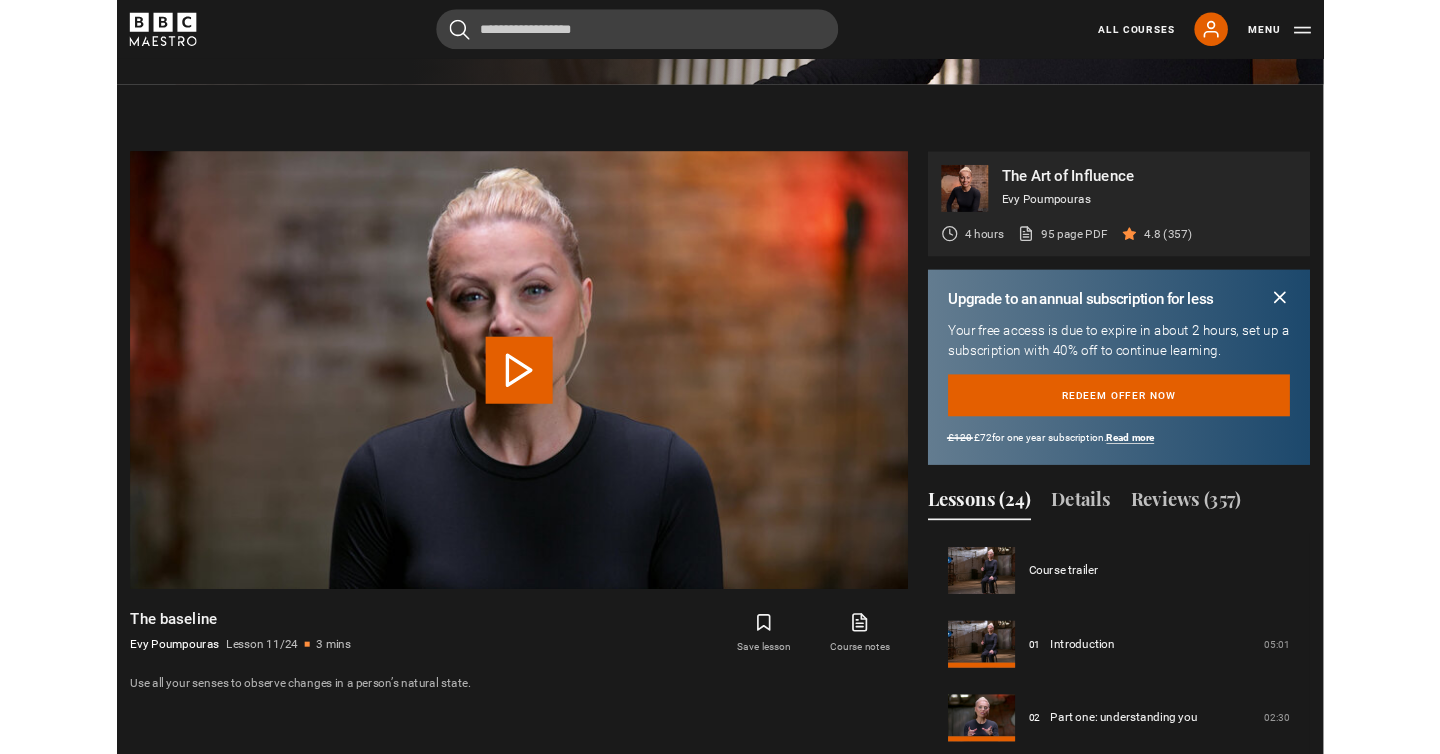 scroll, scrollTop: 1020, scrollLeft: 0, axis: vertical 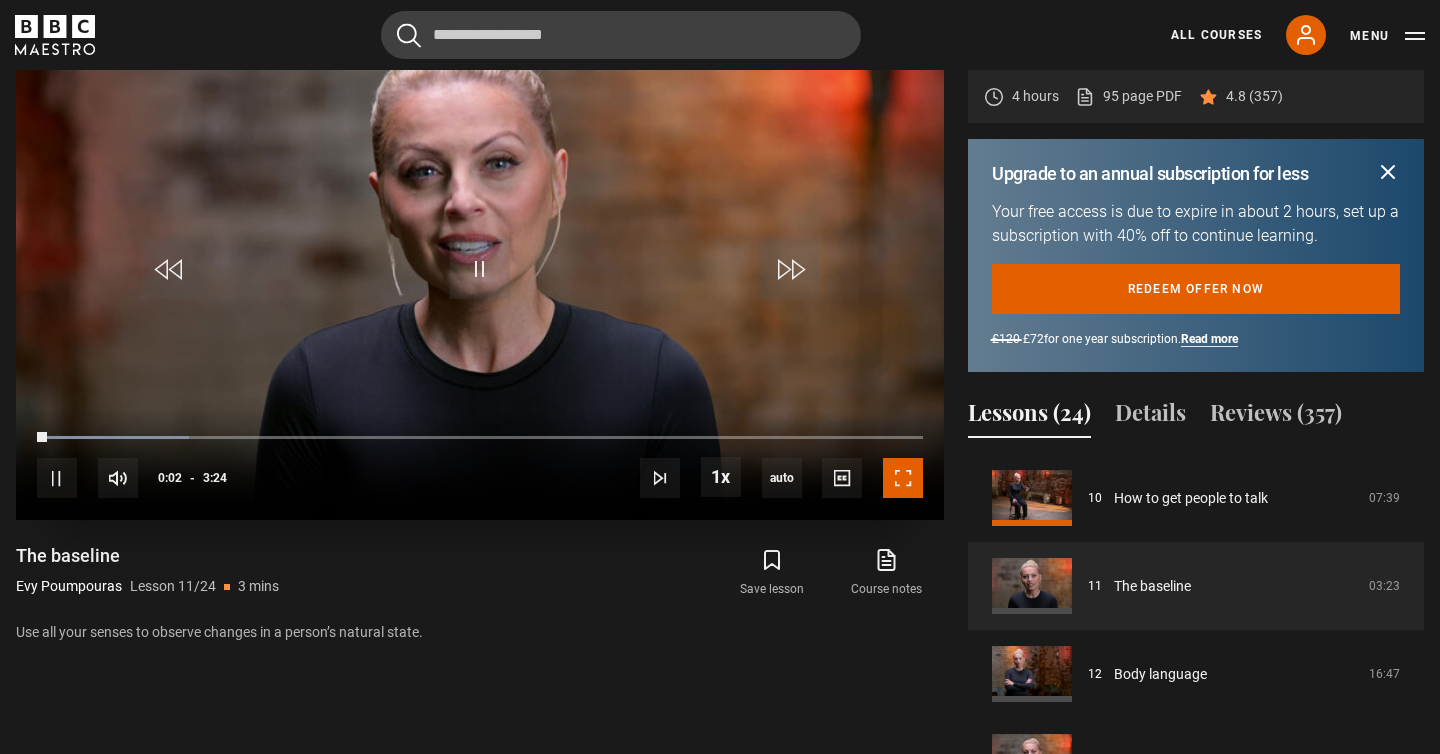 click at bounding box center (903, 478) 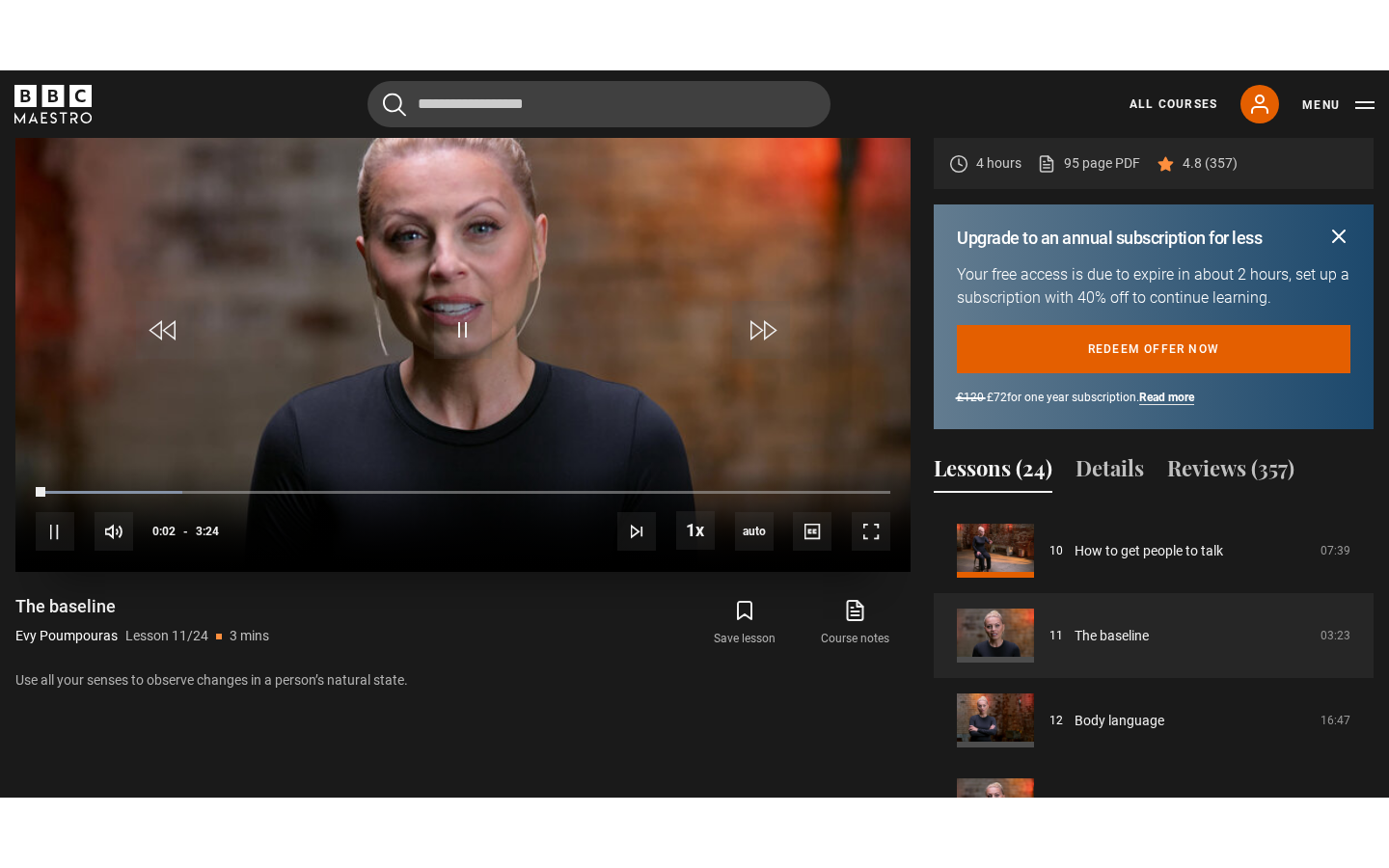 scroll, scrollTop: 982, scrollLeft: 0, axis: vertical 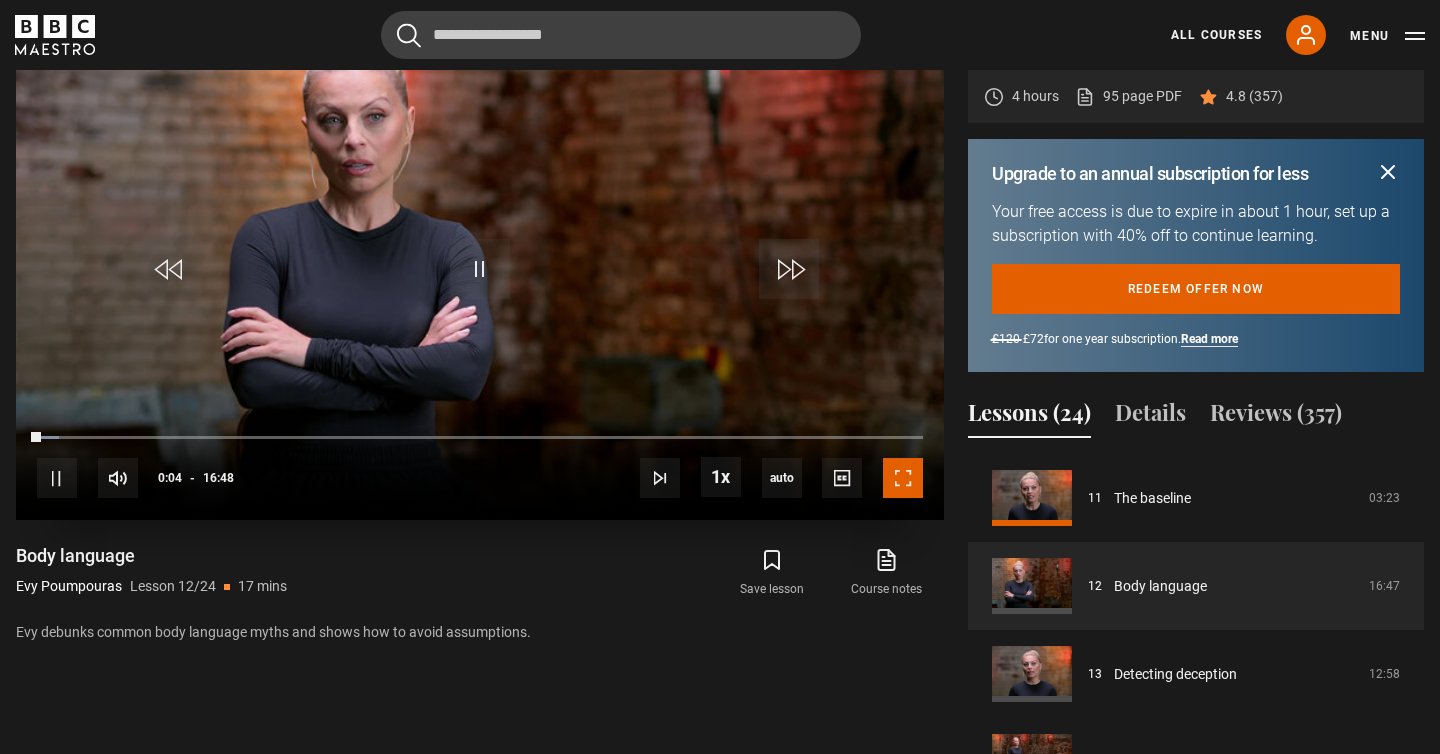 click at bounding box center [903, 478] 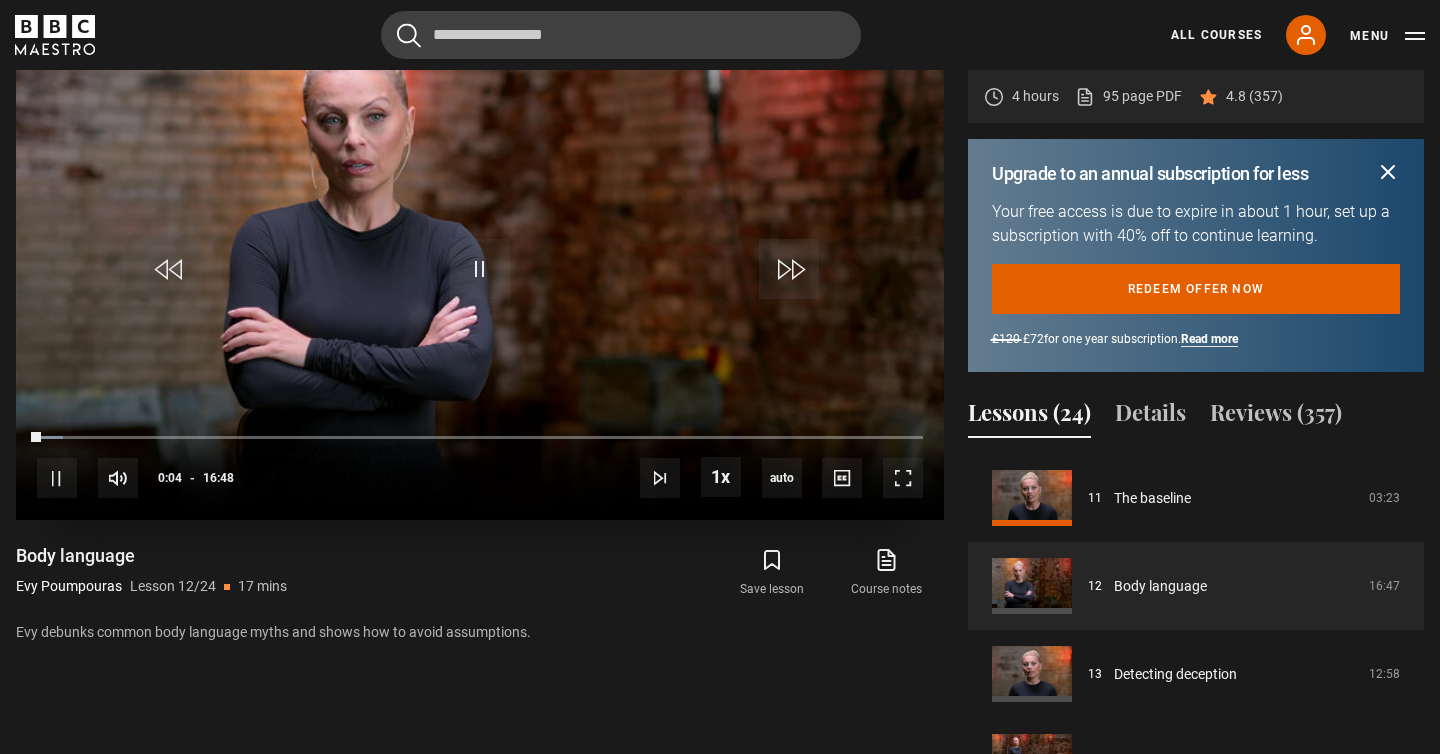 scroll, scrollTop: 1018, scrollLeft: 0, axis: vertical 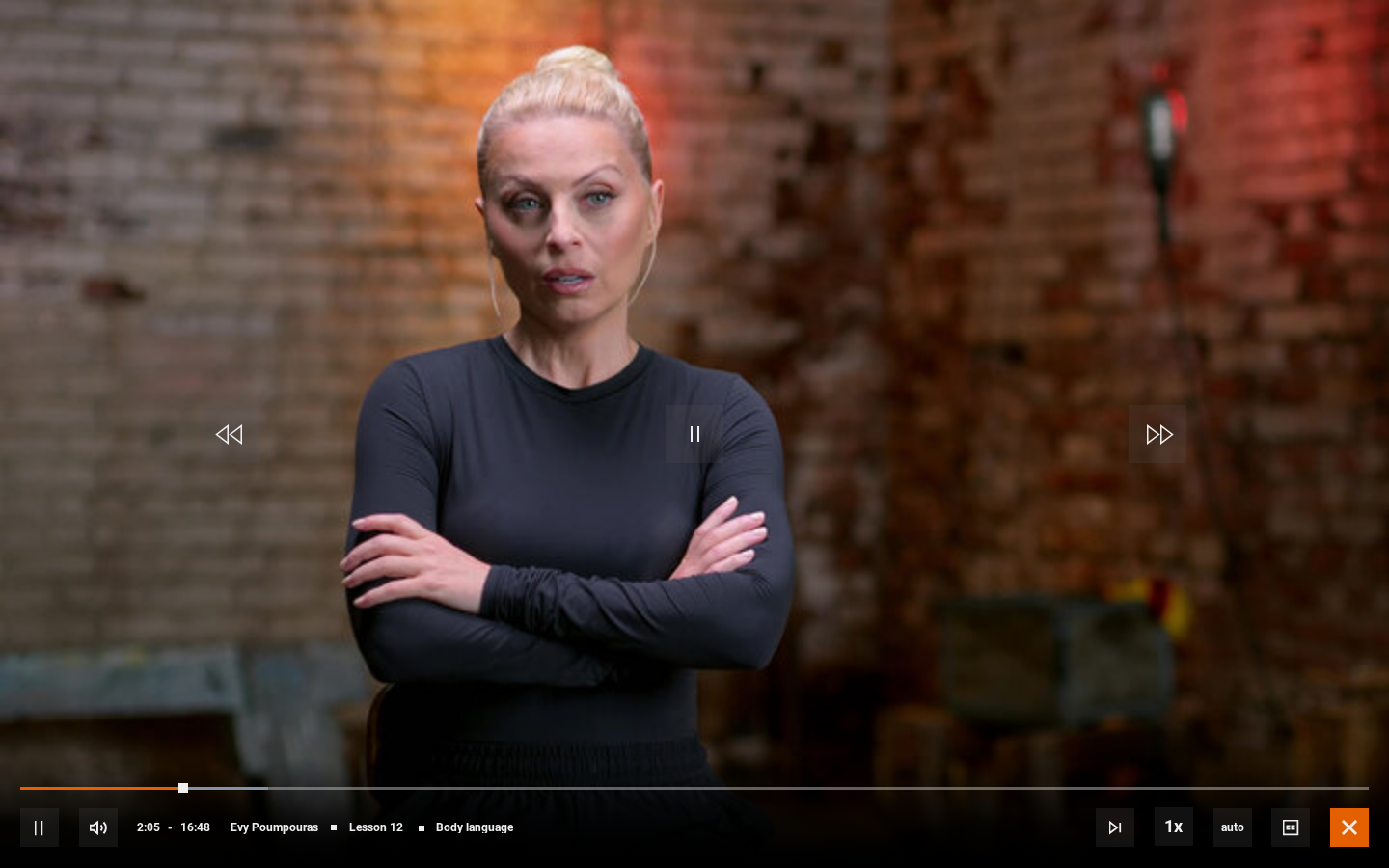 click at bounding box center (1349, 827) 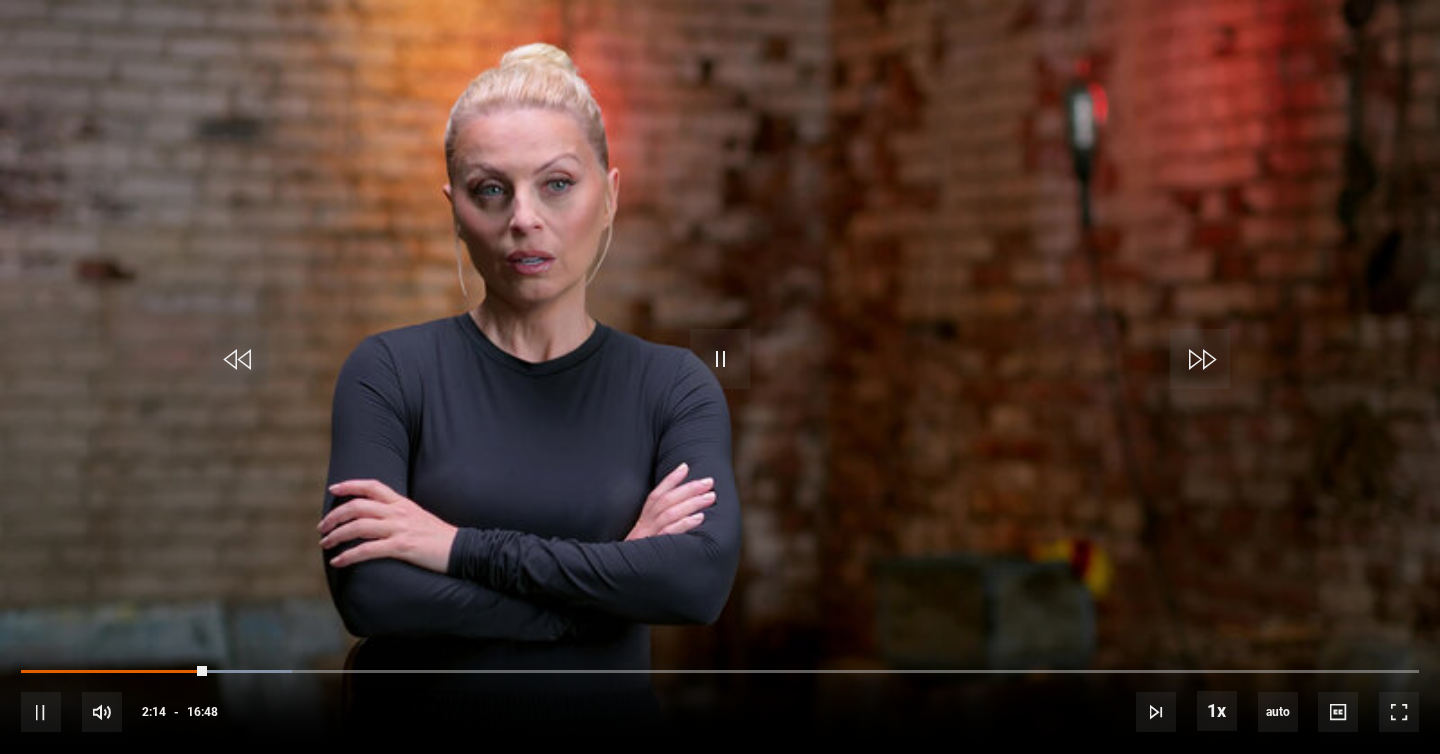 scroll, scrollTop: 1090, scrollLeft: 0, axis: vertical 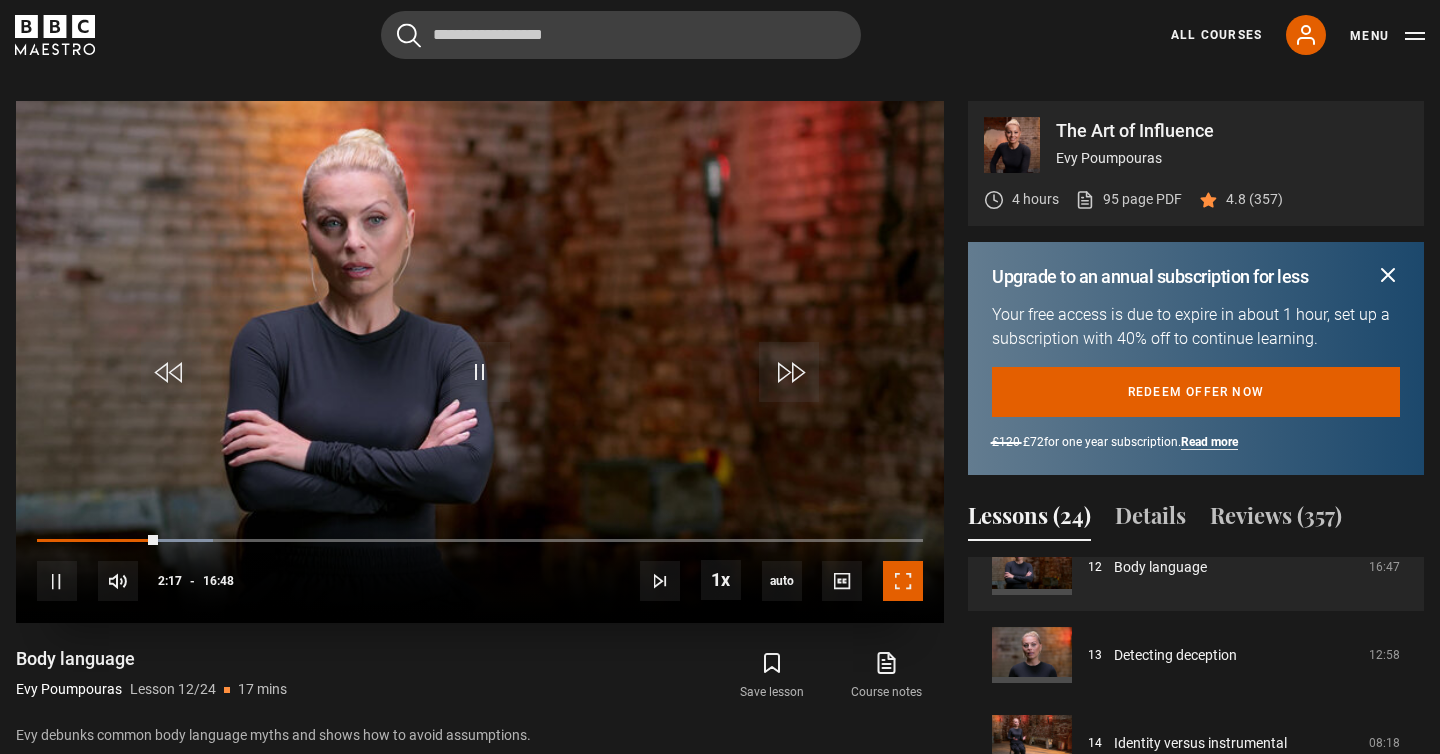 click at bounding box center (903, 581) 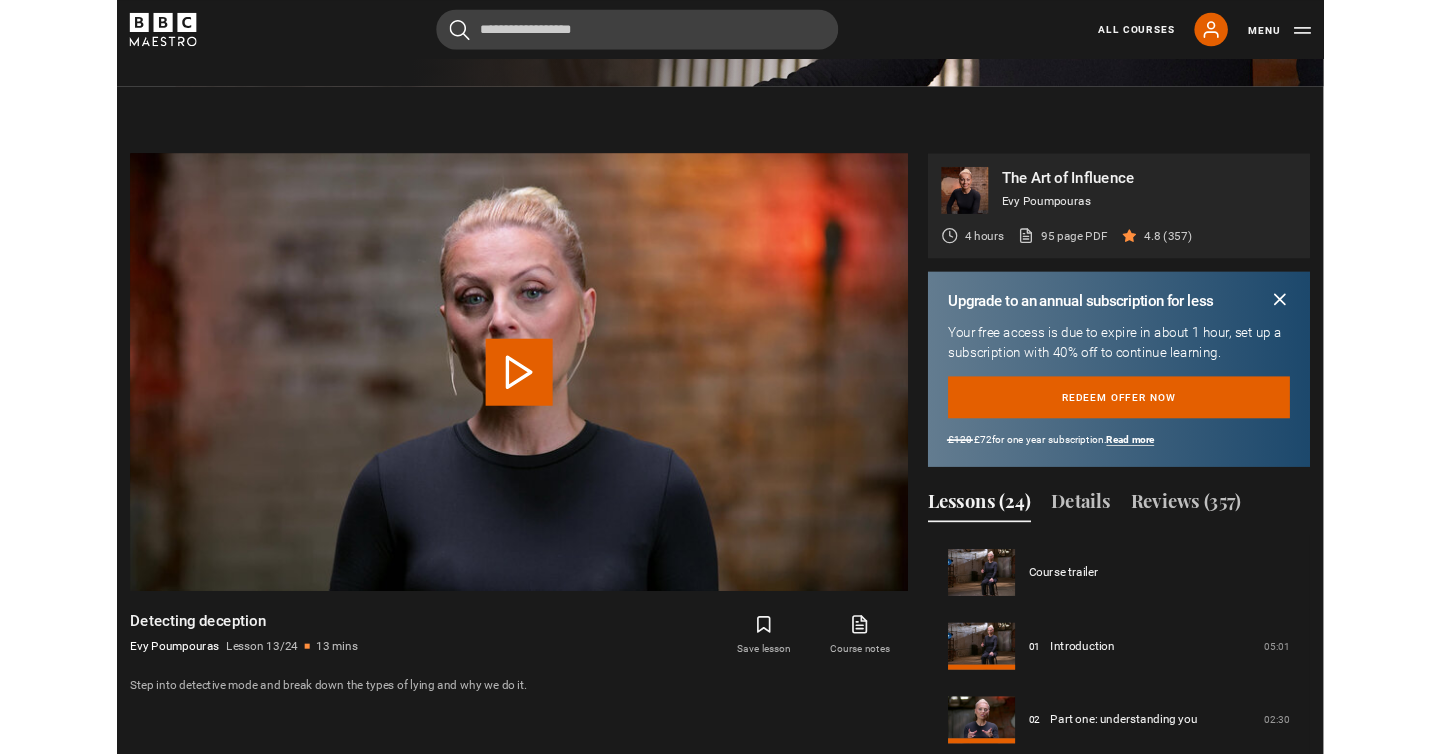 scroll, scrollTop: 1020, scrollLeft: 0, axis: vertical 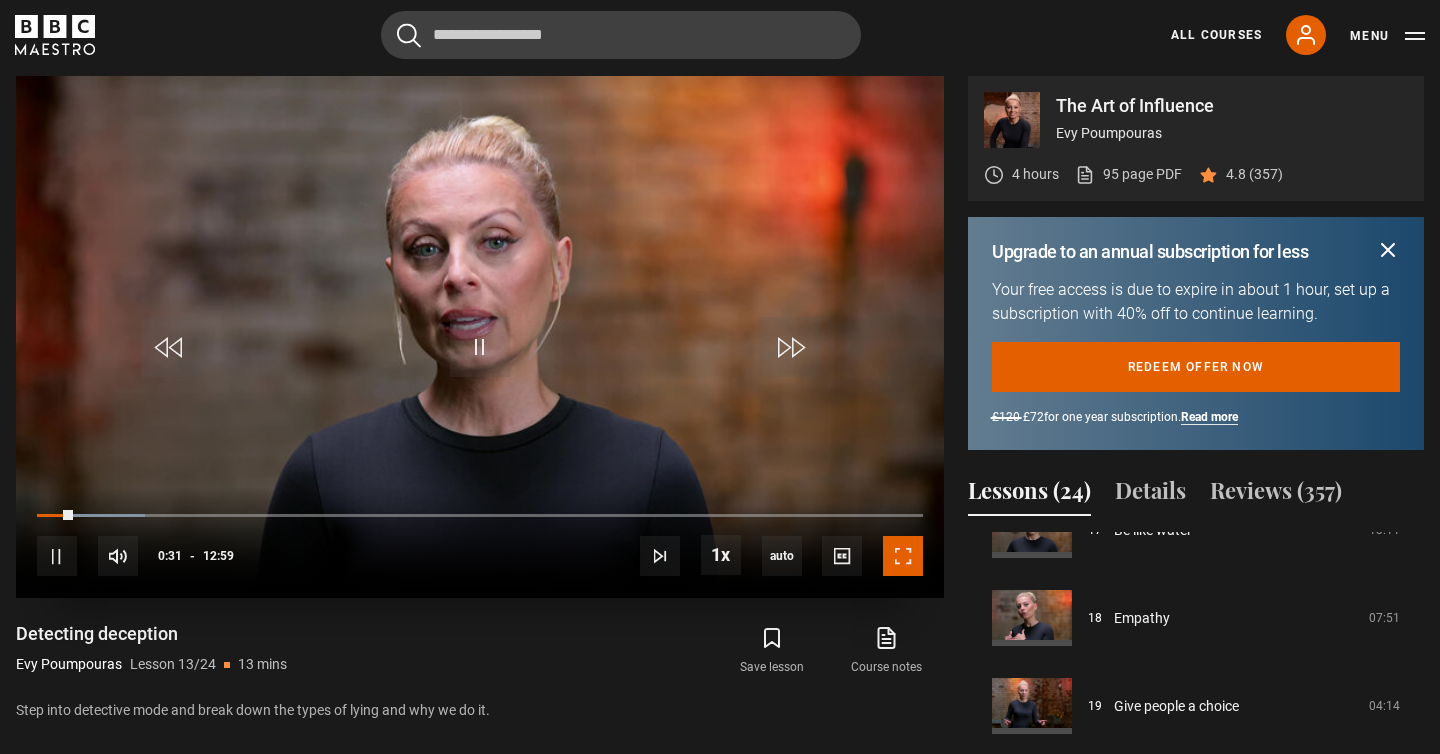 click at bounding box center [903, 556] 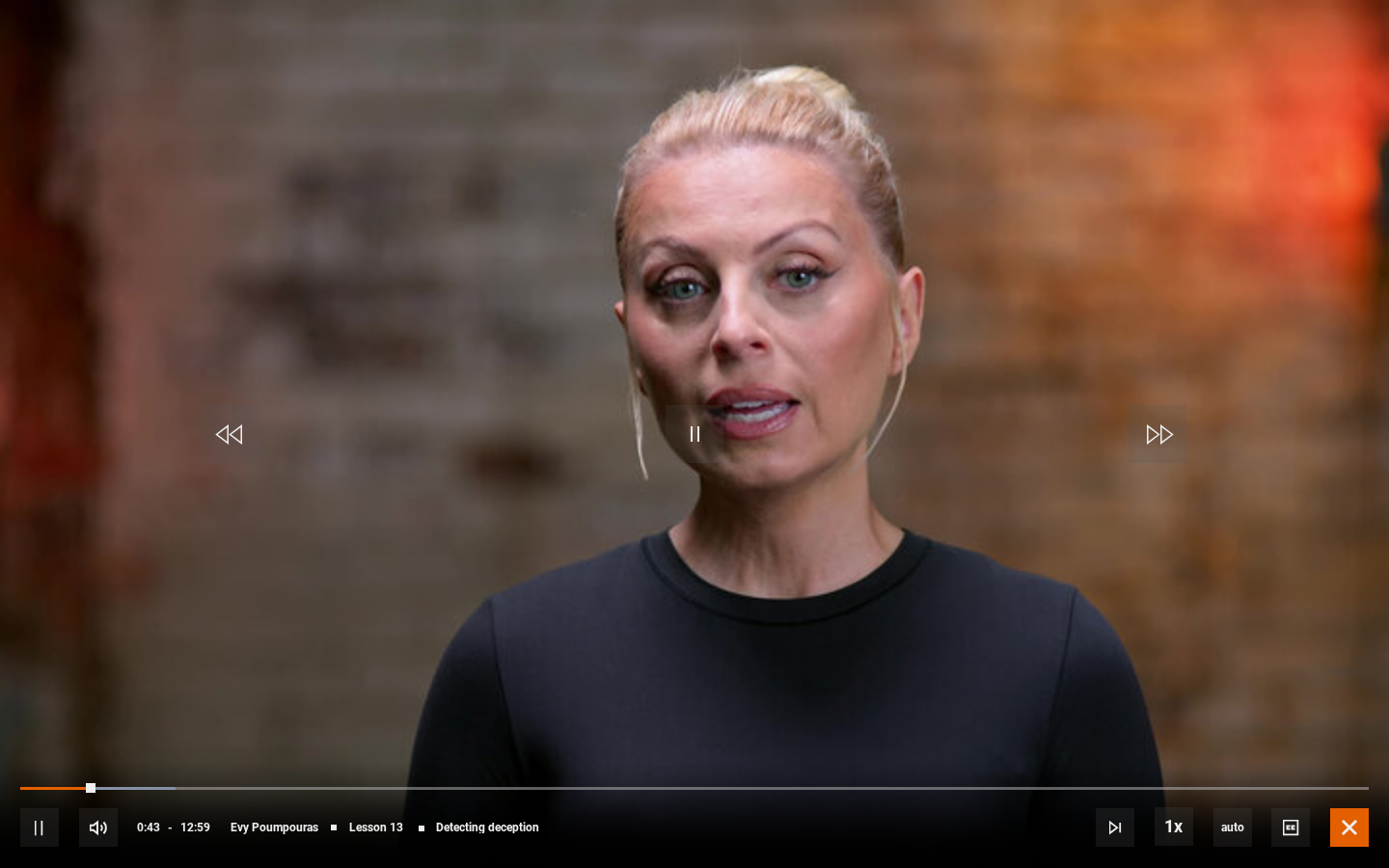 click at bounding box center [1349, 827] 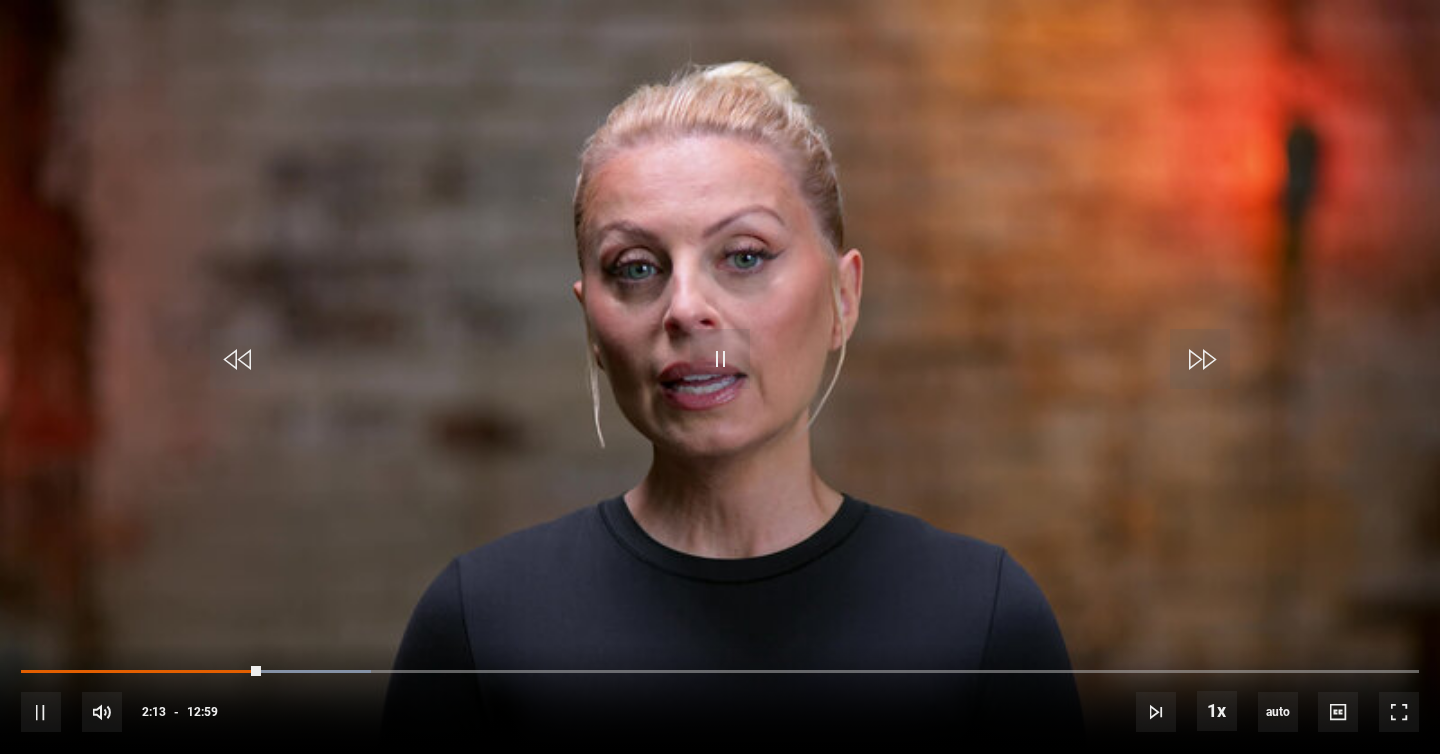 scroll, scrollTop: 1204, scrollLeft: 0, axis: vertical 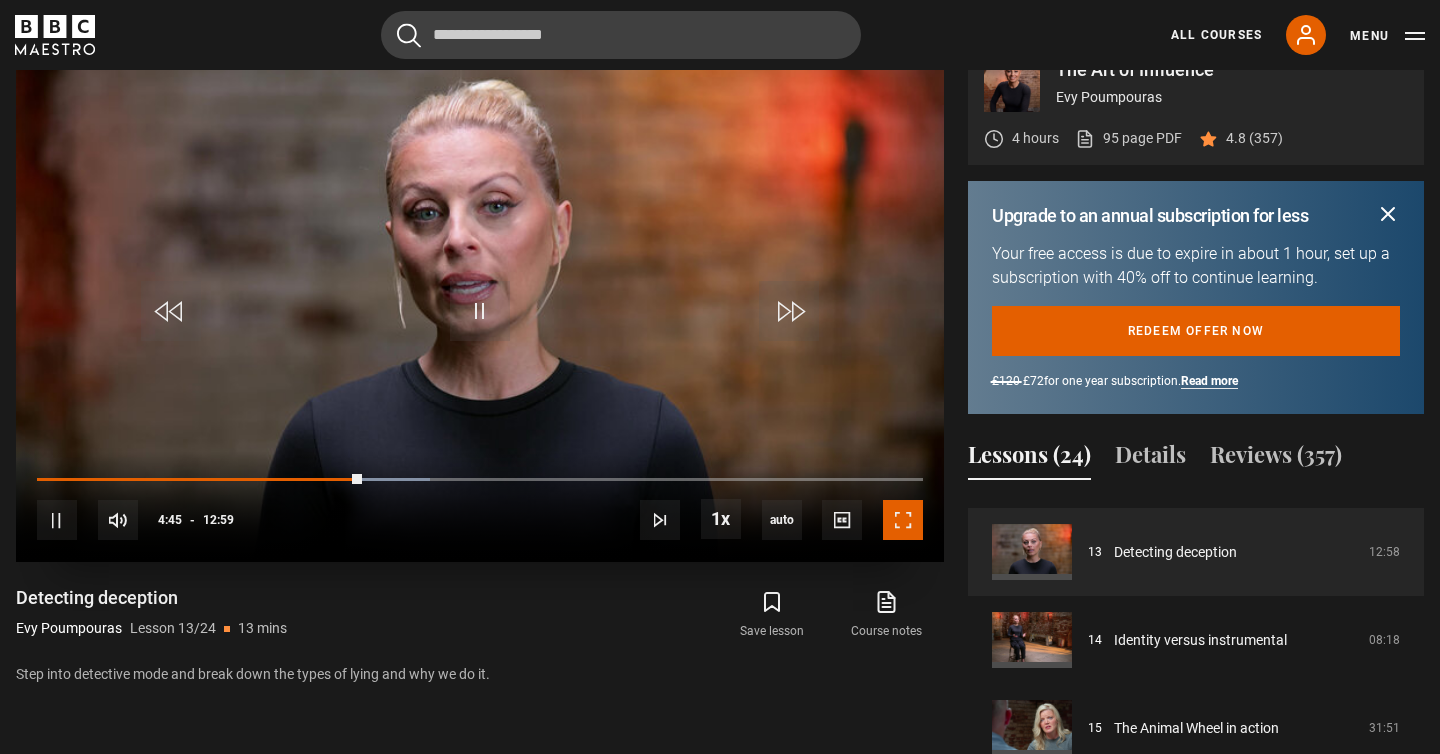 click at bounding box center [903, 520] 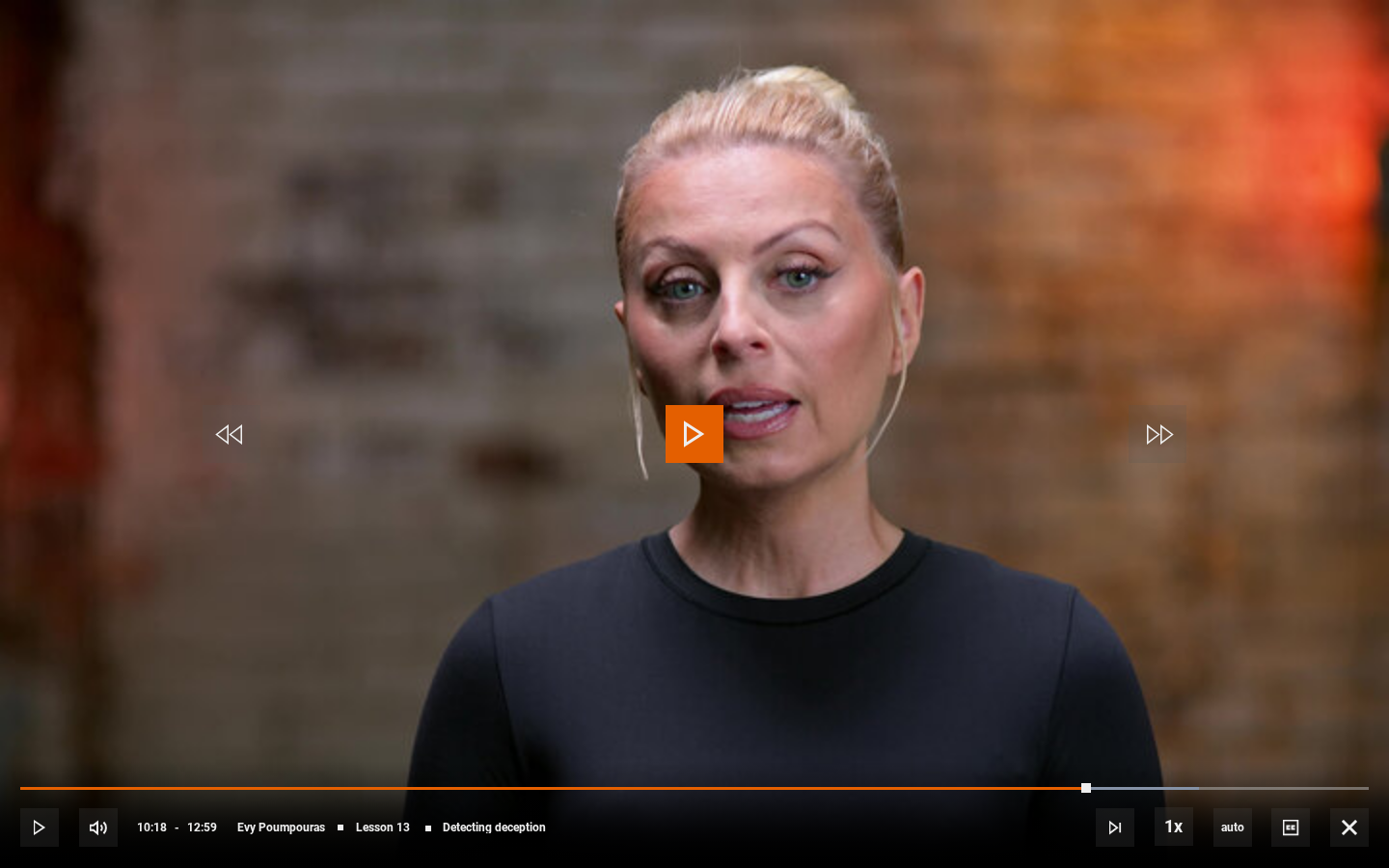 click on "10s Skip Back 10 seconds Play 10s Skip Forward 10 seconds Loaded :  87.37% 10:08 10:18 Play Mute Current Time  10:18 - Duration  12:59
Evy Poumpouras
Lesson 13
Detecting deception
1x Playback Rate 2x 1.5x 1x , selected 0.5x auto Quality 360p 720p 1080p 2160p Auto , selected Captions captions off , selected English  Captions" at bounding box center [694, 814] 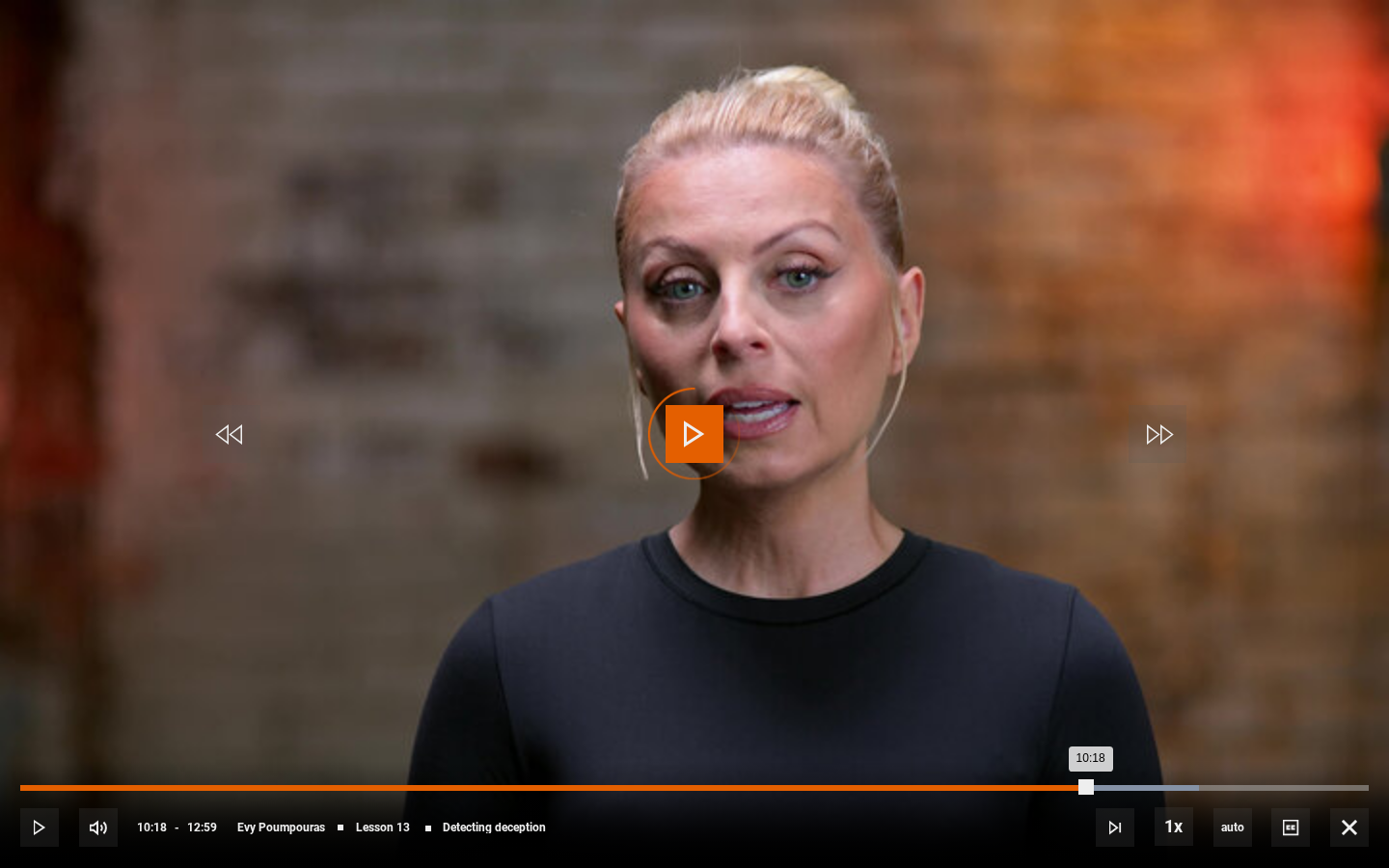 click on "10:04" at bounding box center (1068, 788) 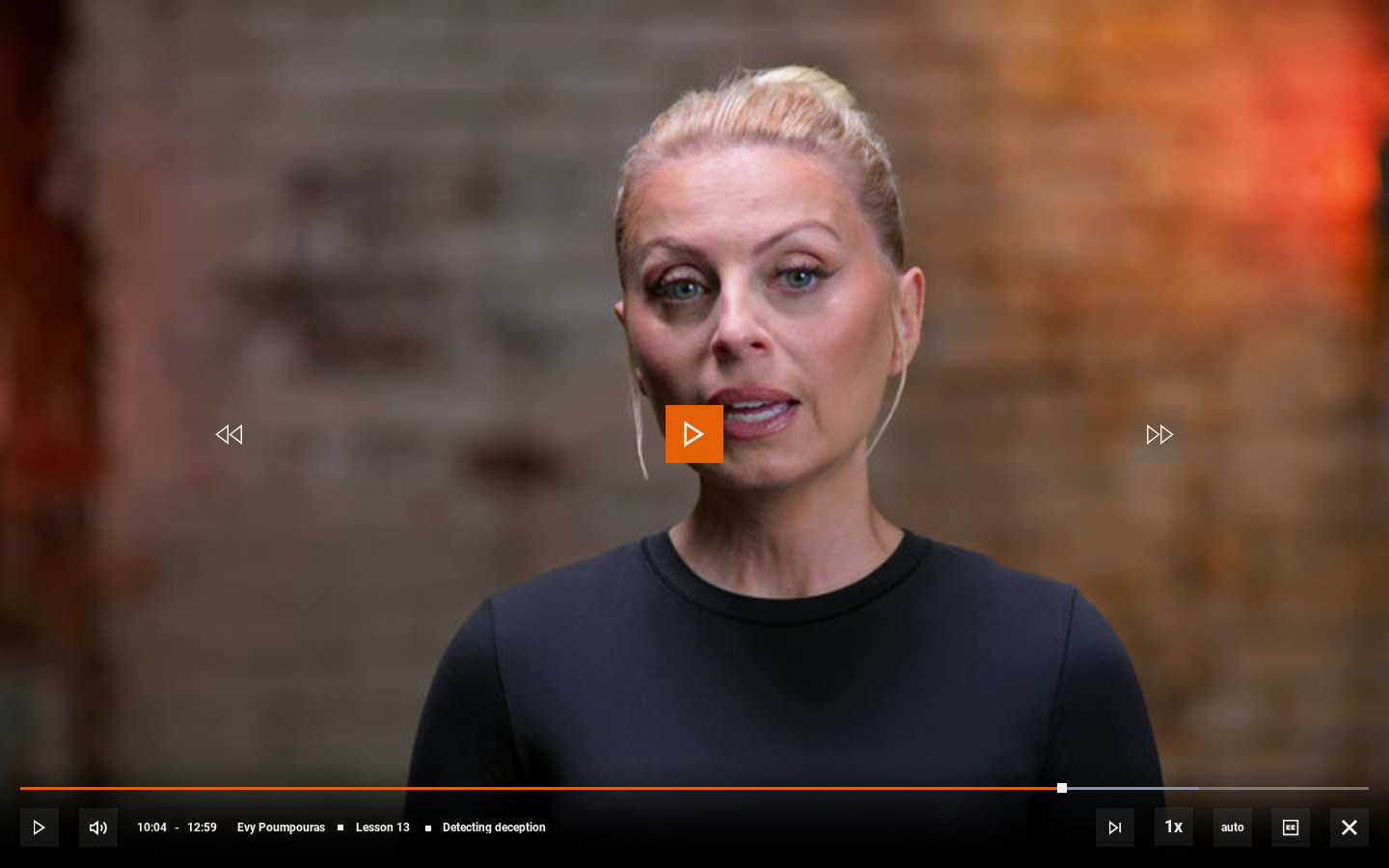 click at bounding box center [694, 434] 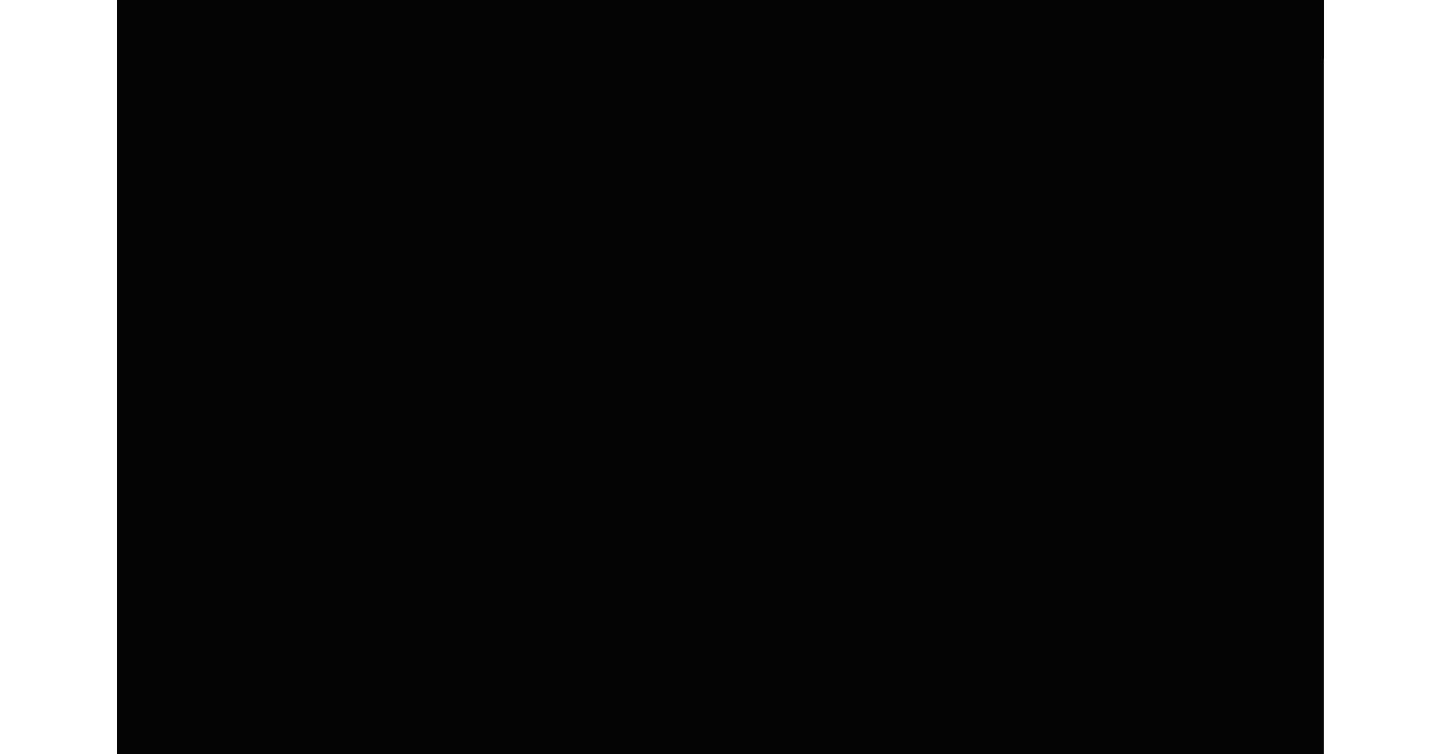 scroll, scrollTop: 1020, scrollLeft: 0, axis: vertical 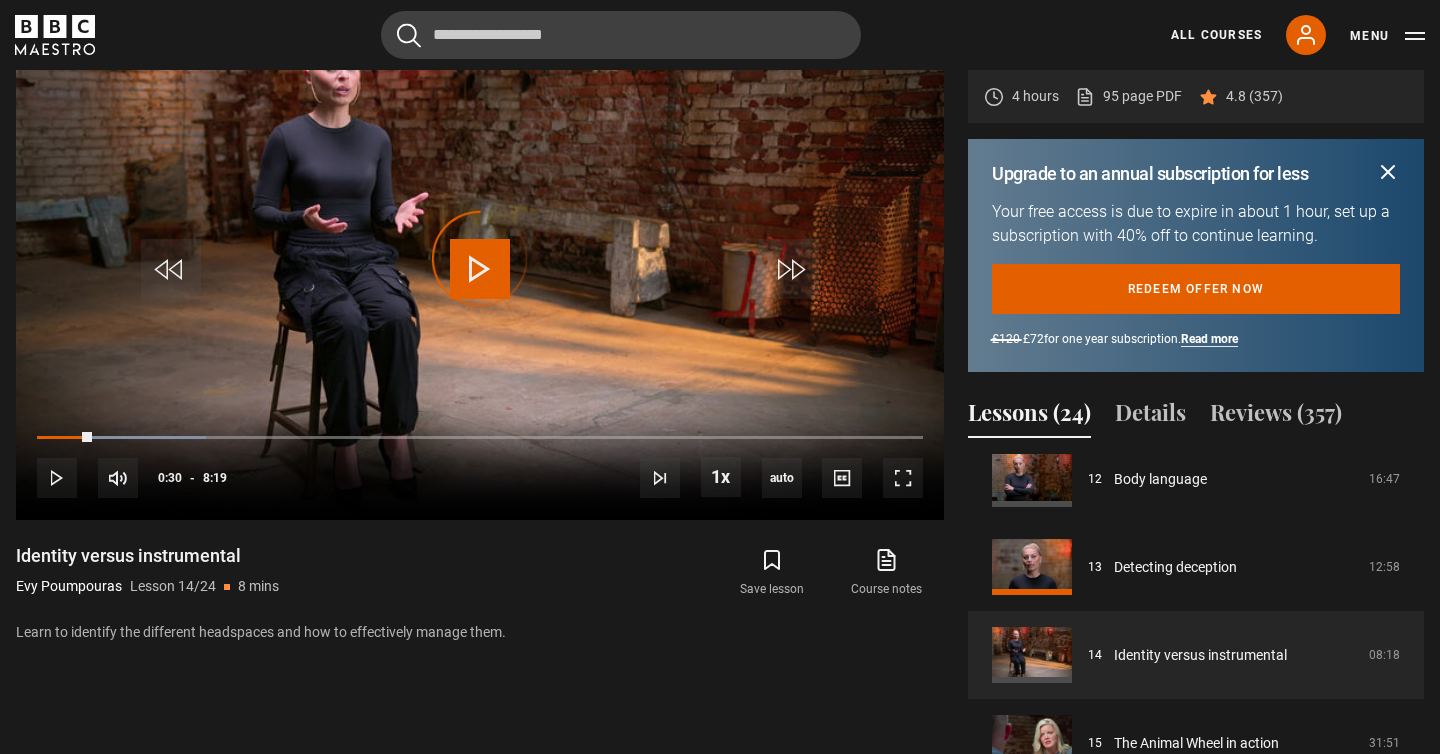 drag, startPoint x: 91, startPoint y: 435, endPoint x: 9, endPoint y: 433, distance: 82.02438 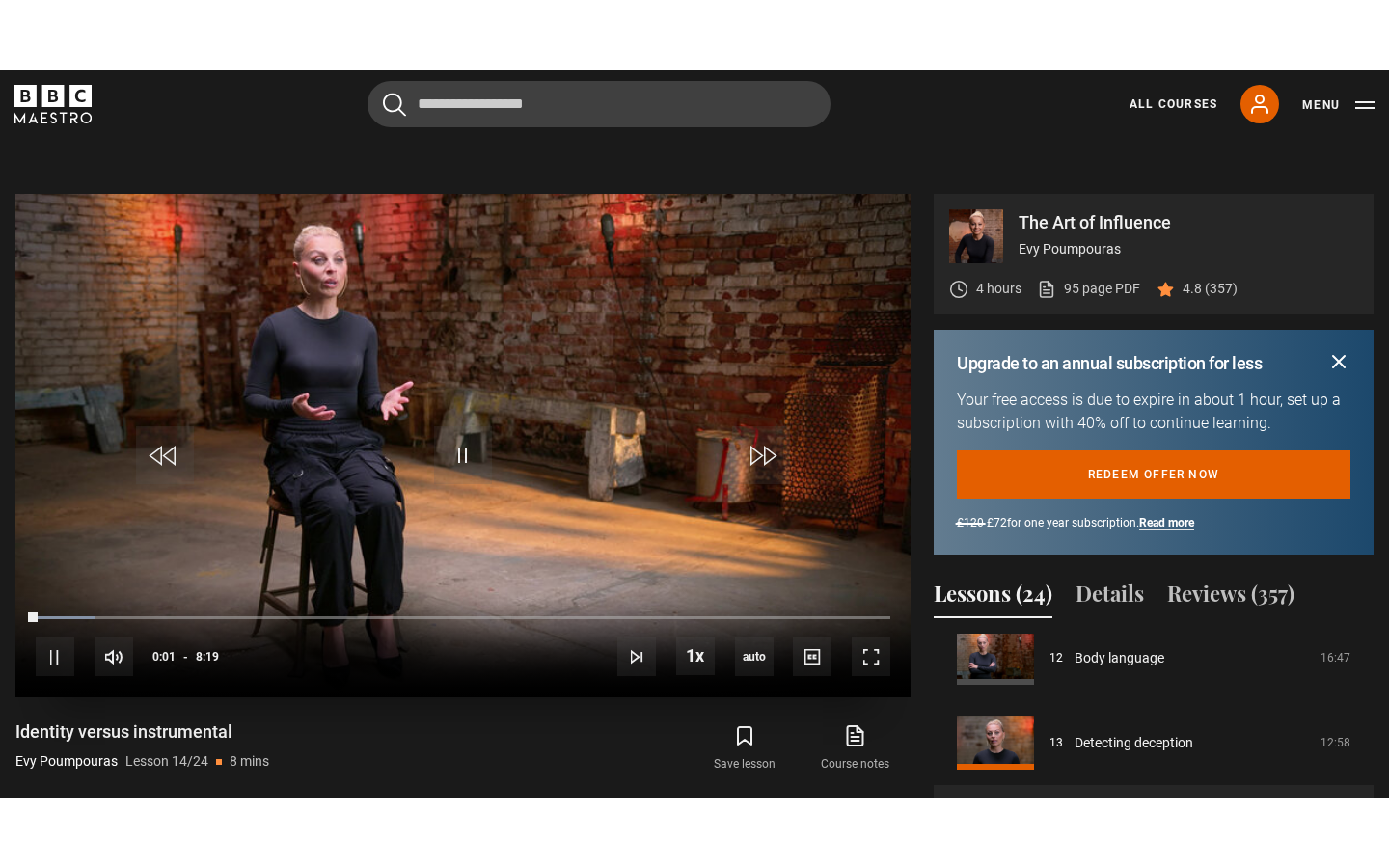 scroll, scrollTop: 846, scrollLeft: 0, axis: vertical 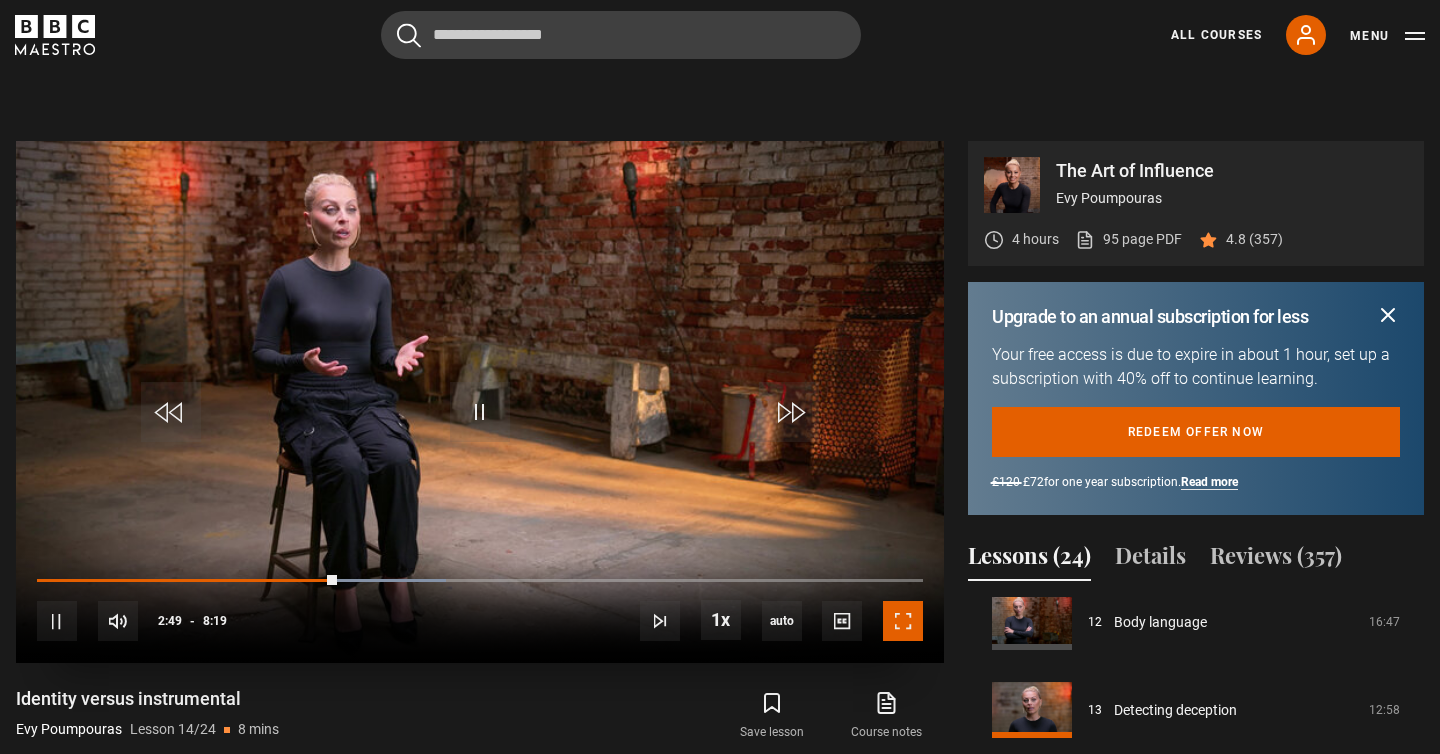 click at bounding box center (903, 621) 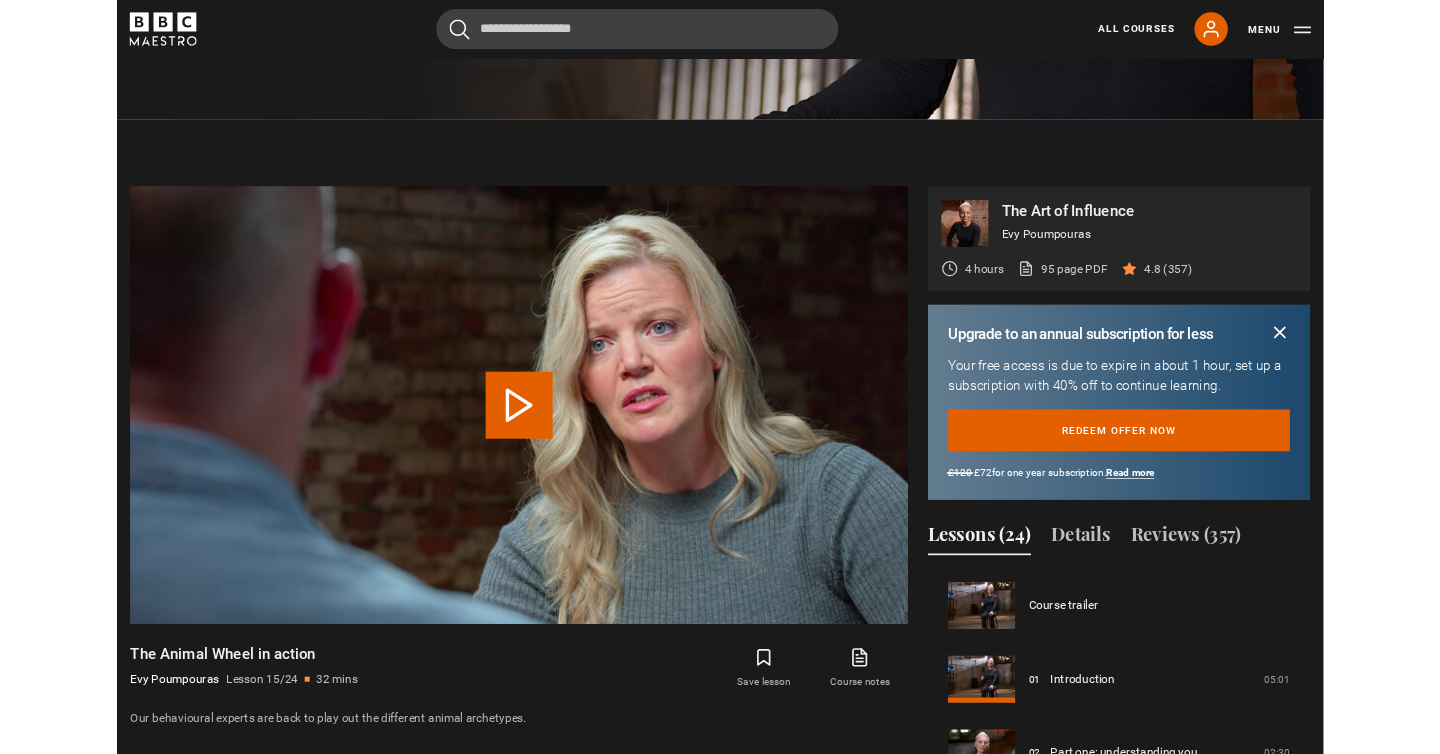 scroll, scrollTop: 1020, scrollLeft: 0, axis: vertical 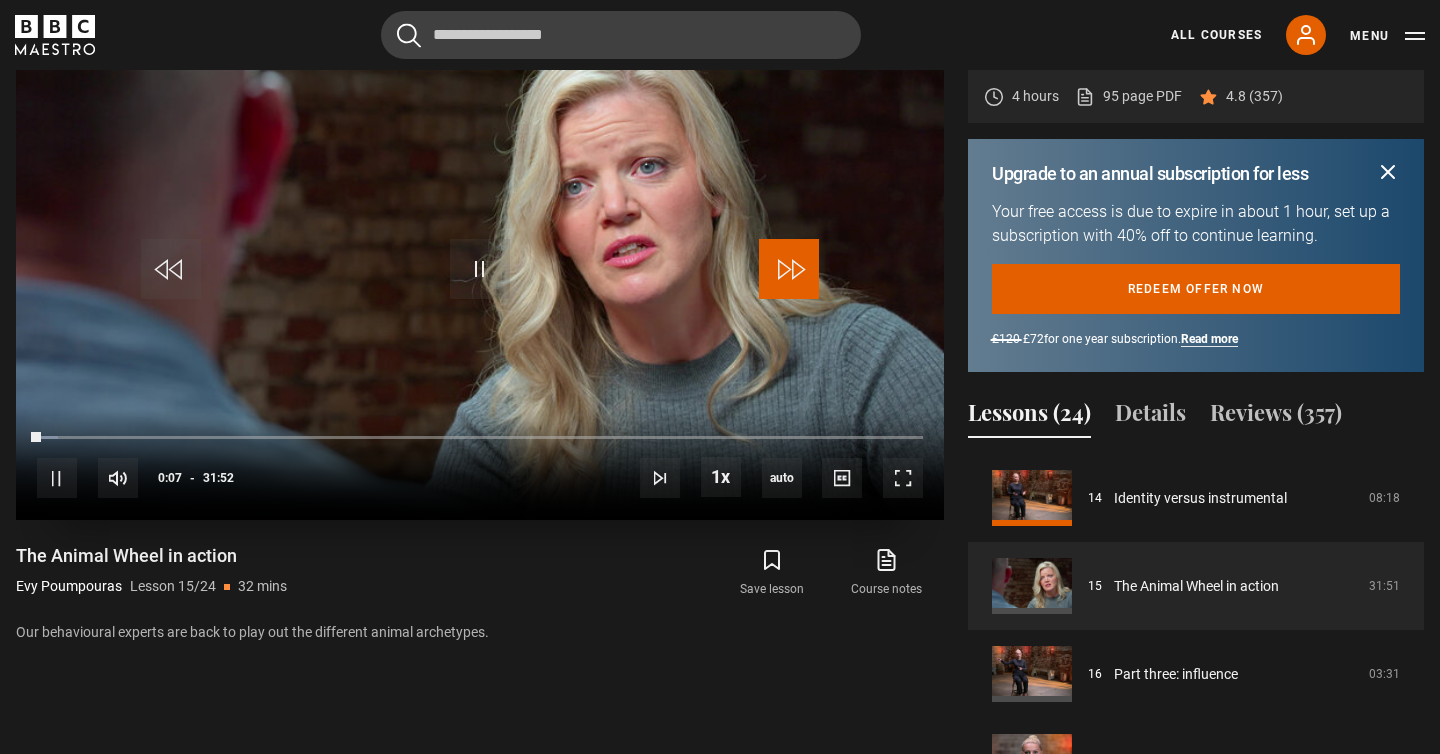 click at bounding box center [789, 269] 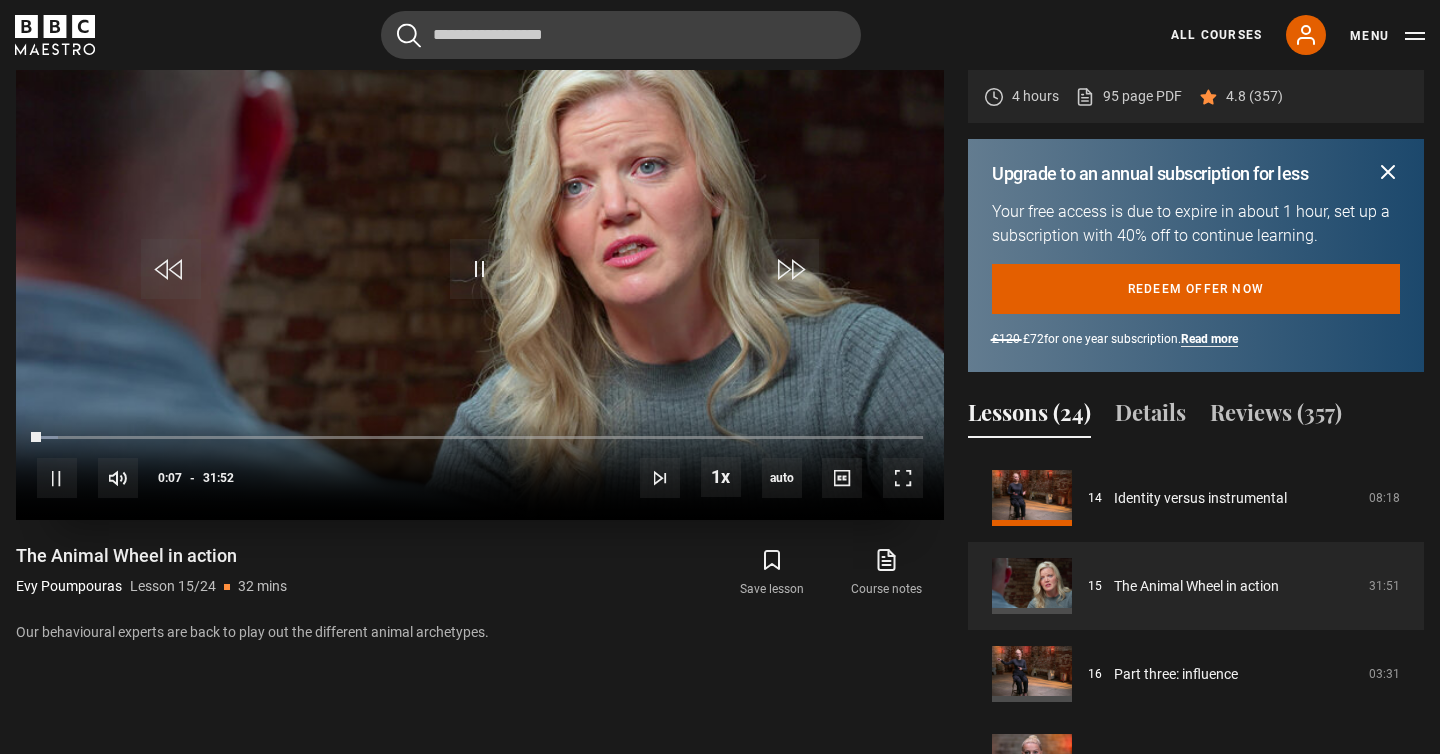 scroll, scrollTop: 1018, scrollLeft: 0, axis: vertical 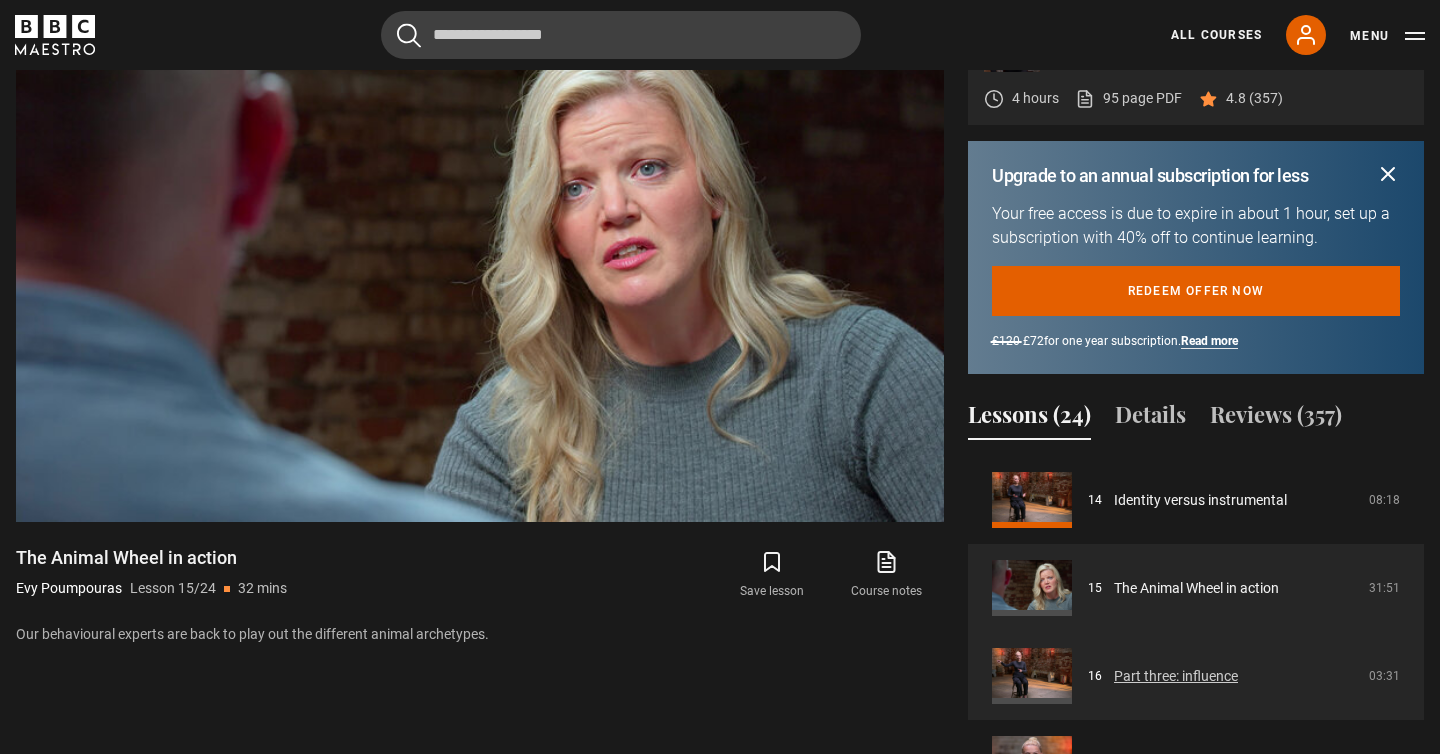 click on "Part three: influence" at bounding box center [1176, 676] 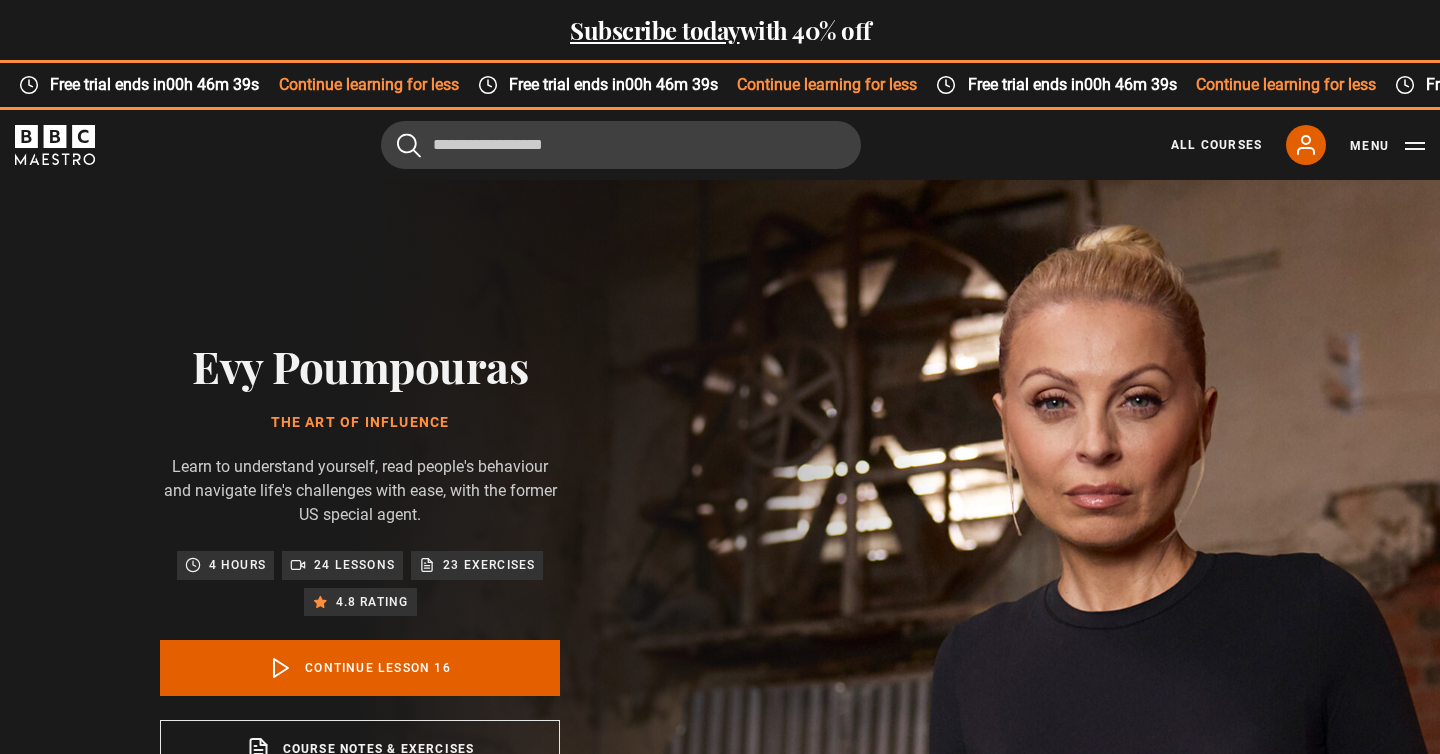 scroll, scrollTop: 938, scrollLeft: 0, axis: vertical 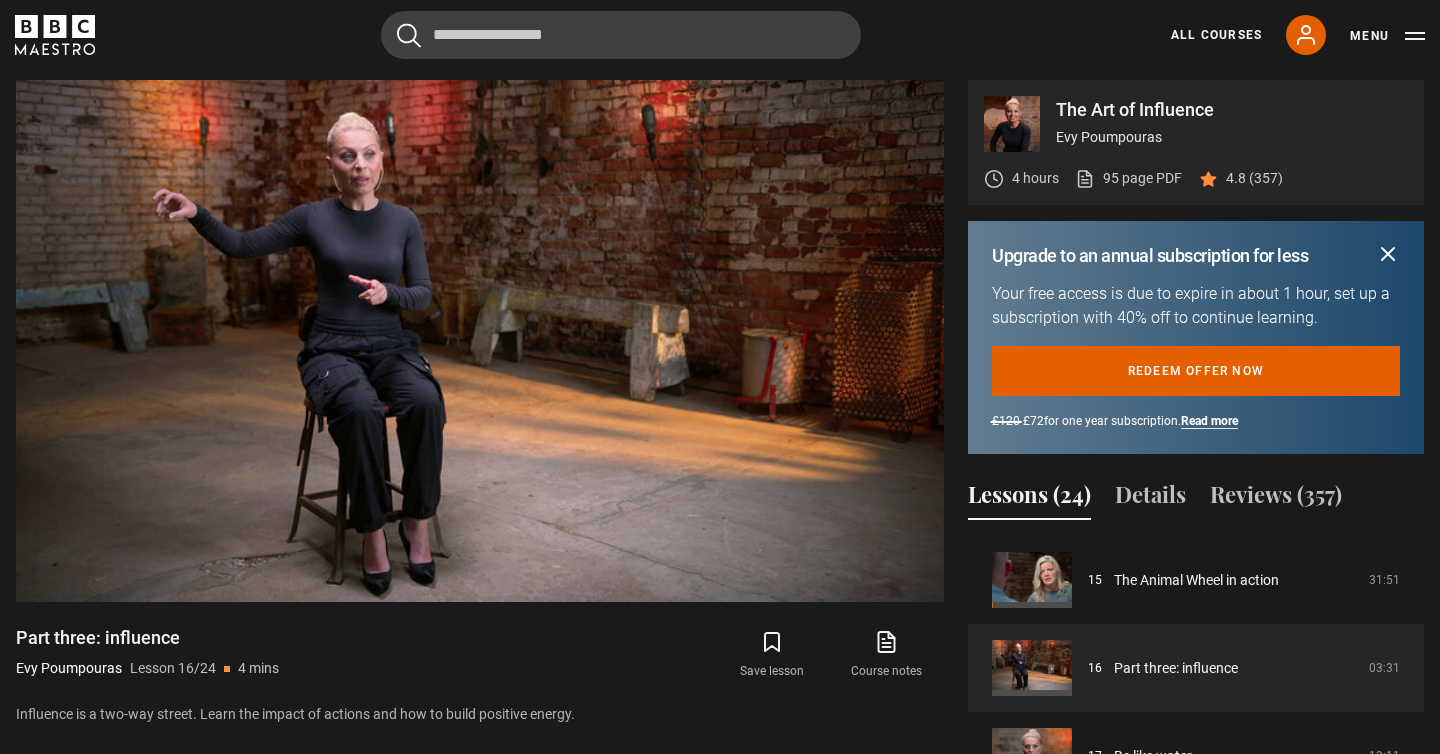 click on "Video Player is loading. Play Lesson Part three: influence 10s Skip Back 10 seconds Pause 10s Skip Forward 10 seconds Loaded :  100.00% 2:08 2:42 Pause Mute Current Time  2:42 - Duration  3:31
Evy Poumpouras
Lesson 16
Part three: influence
1x Playback Rate 2x 1.5x 1x , selected 0.5x auto Quality 360p 720p 1080p 2160p Auto , selected Captions captions off , selected English  Captions This is a modal window.
Lesson Completed
Up next
Be like water
Cancel
Do you want to save this lesson?
Save lesson" at bounding box center (480, 524) 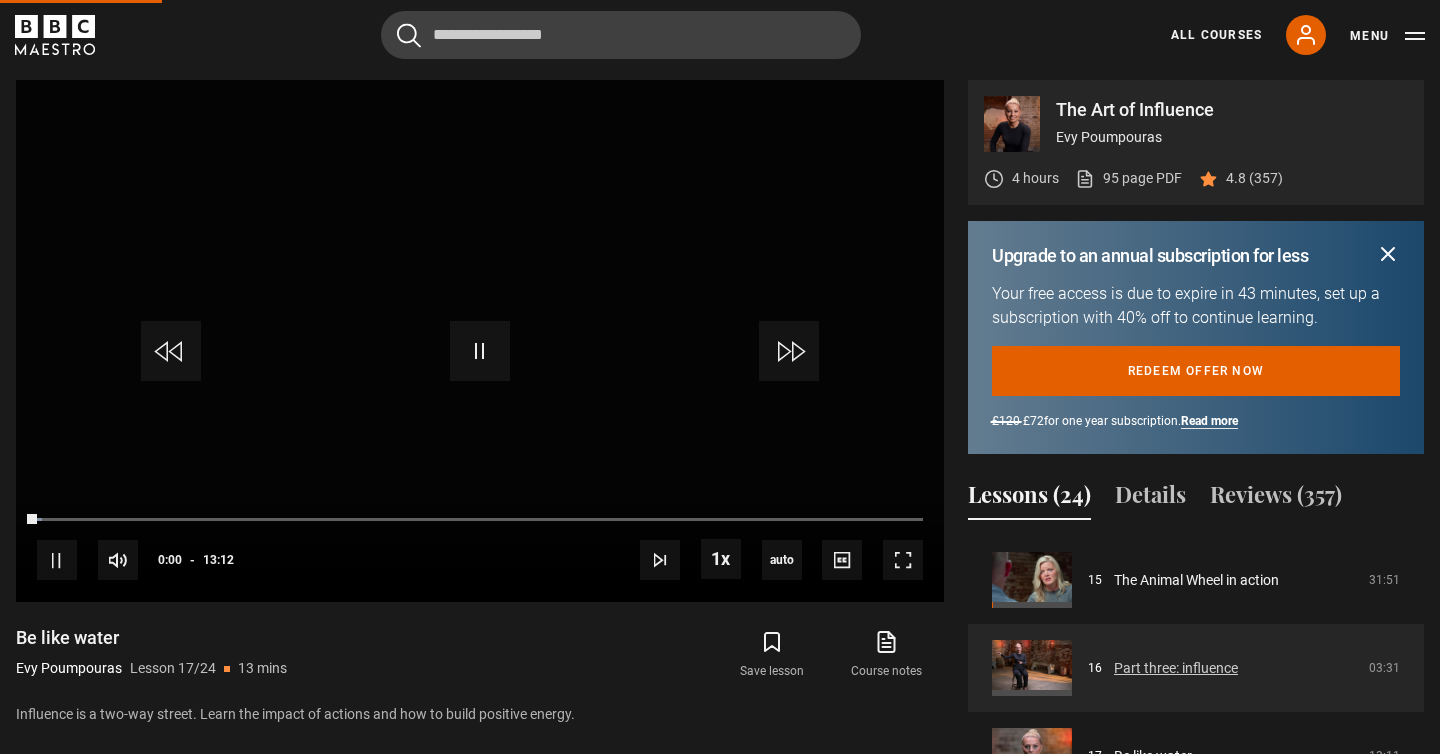 scroll, scrollTop: 1364, scrollLeft: 0, axis: vertical 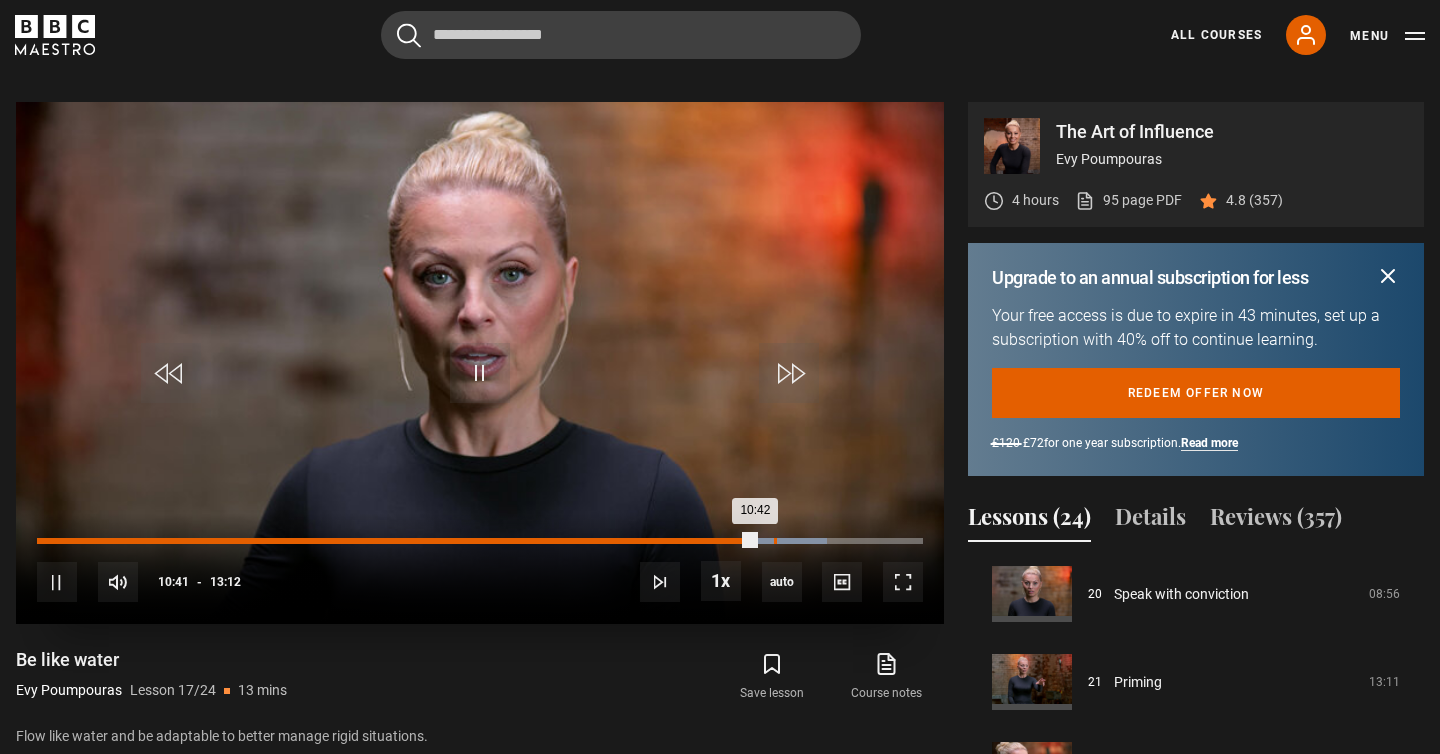 click on "10:58" at bounding box center [775, 541] 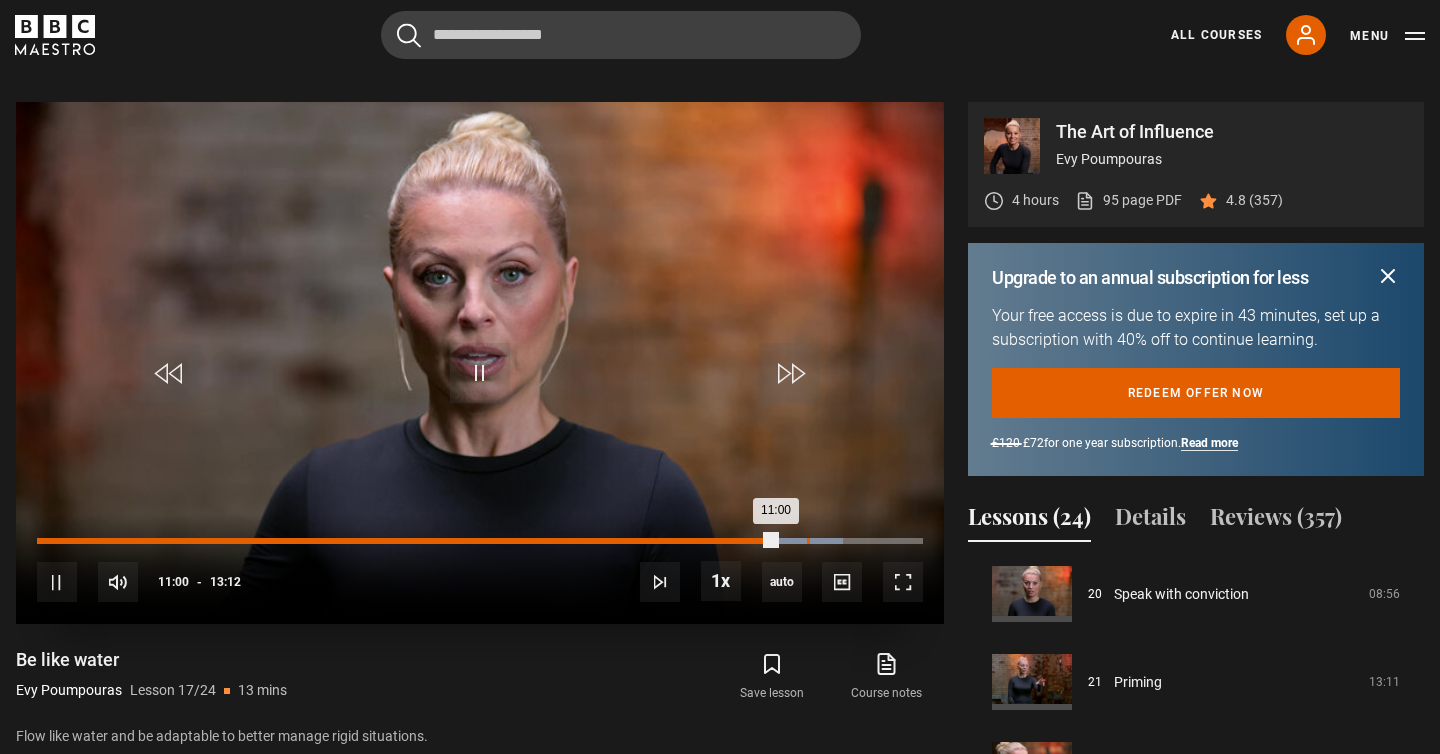 click on "11:28" at bounding box center (808, 541) 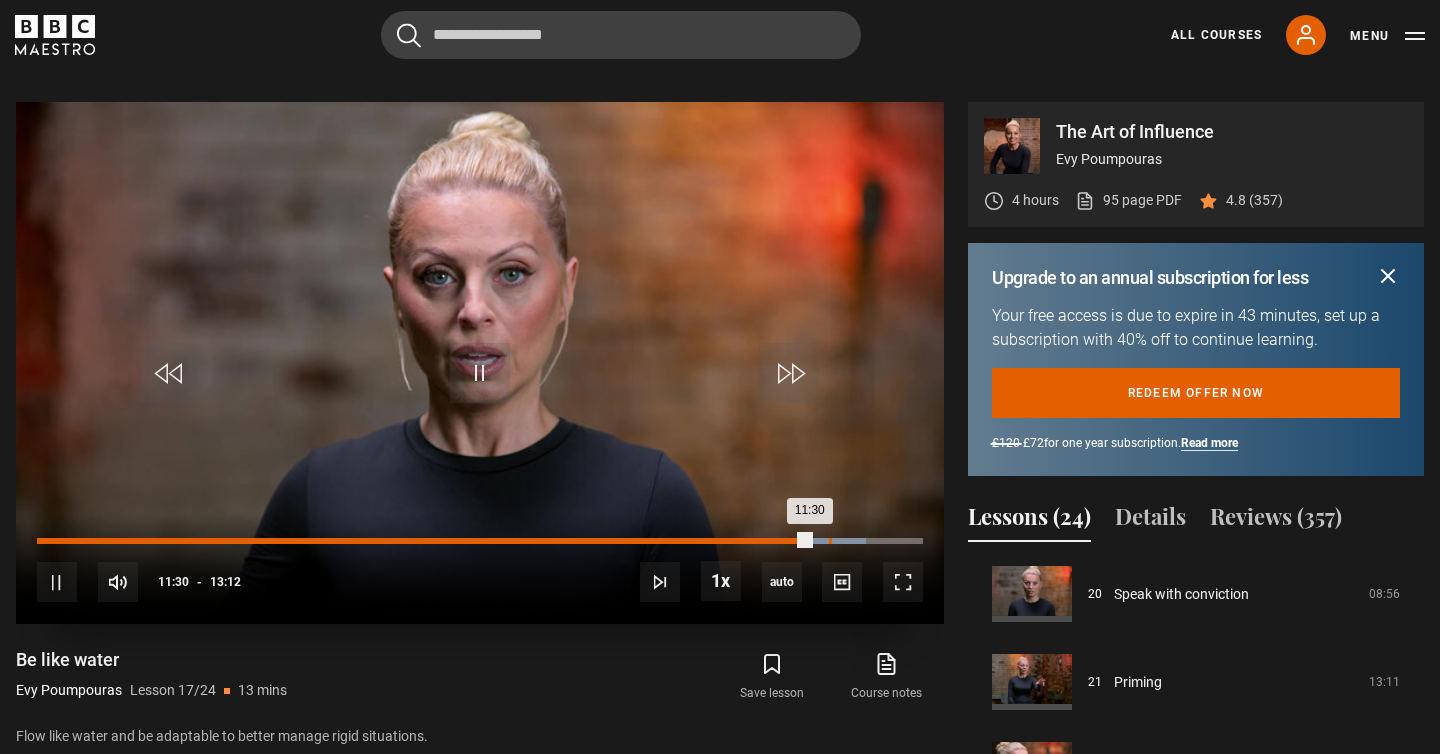 click on "11:47" at bounding box center [830, 541] 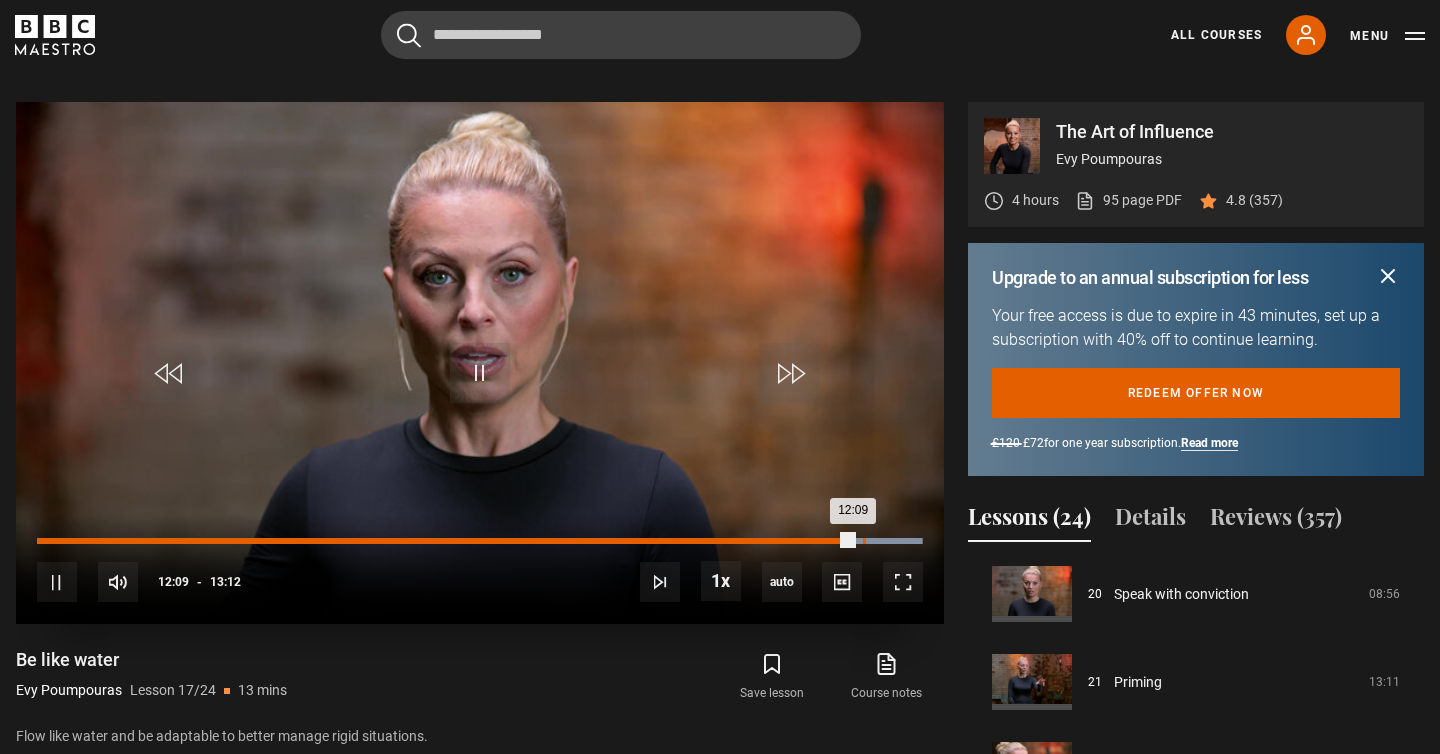 click at bounding box center (871, 541) 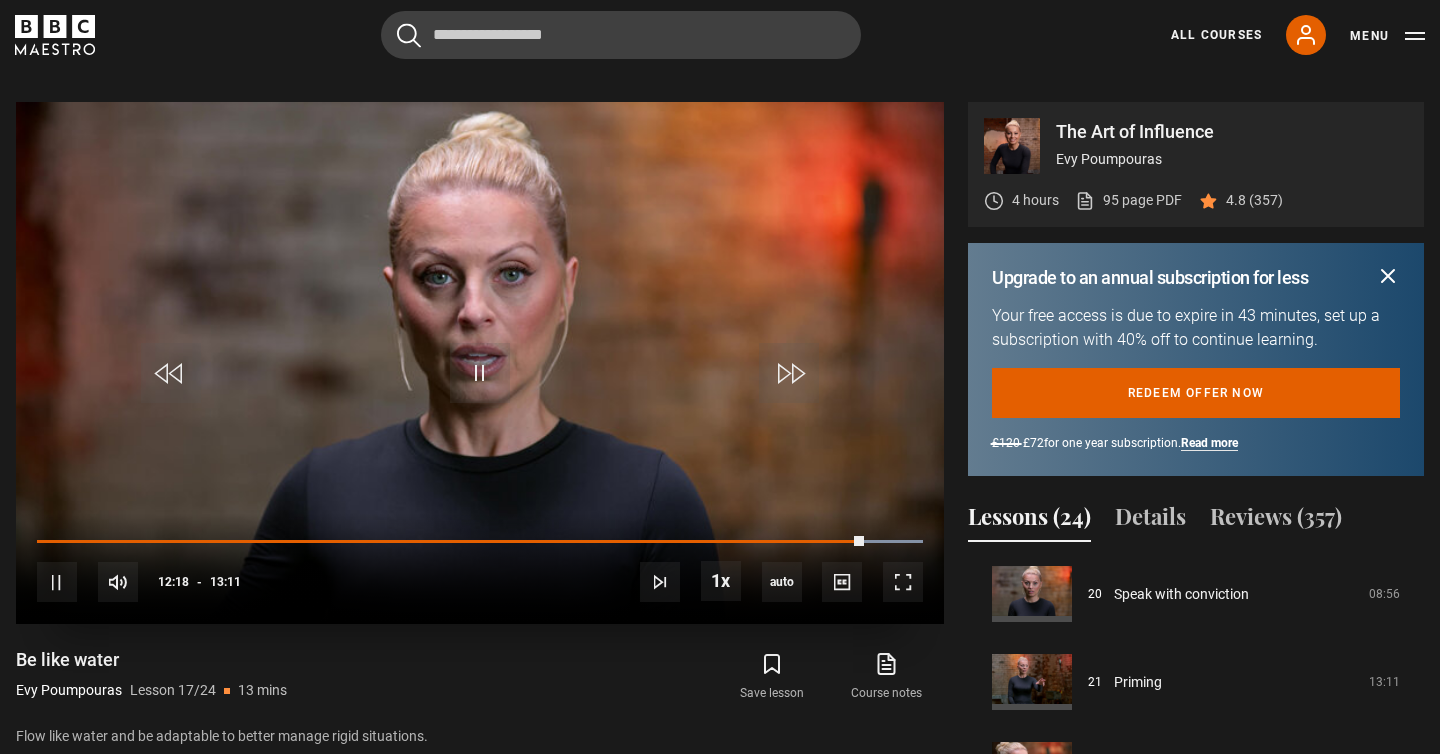 click on "10s Skip Back 10 seconds Pause 10s Skip Forward 10 seconds Loaded :  100.00% 12:38 12:18 Pause Mute Current Time  12:18 - Duration  13:11
Evy Poumpouras
Lesson 17
Be like water
1x Playback Rate 2x 1.5x 1x , selected 0.5x auto Quality 360p 720p 1080p 2160p Auto , selected Captions captions off , selected English  Captions" at bounding box center [480, 568] 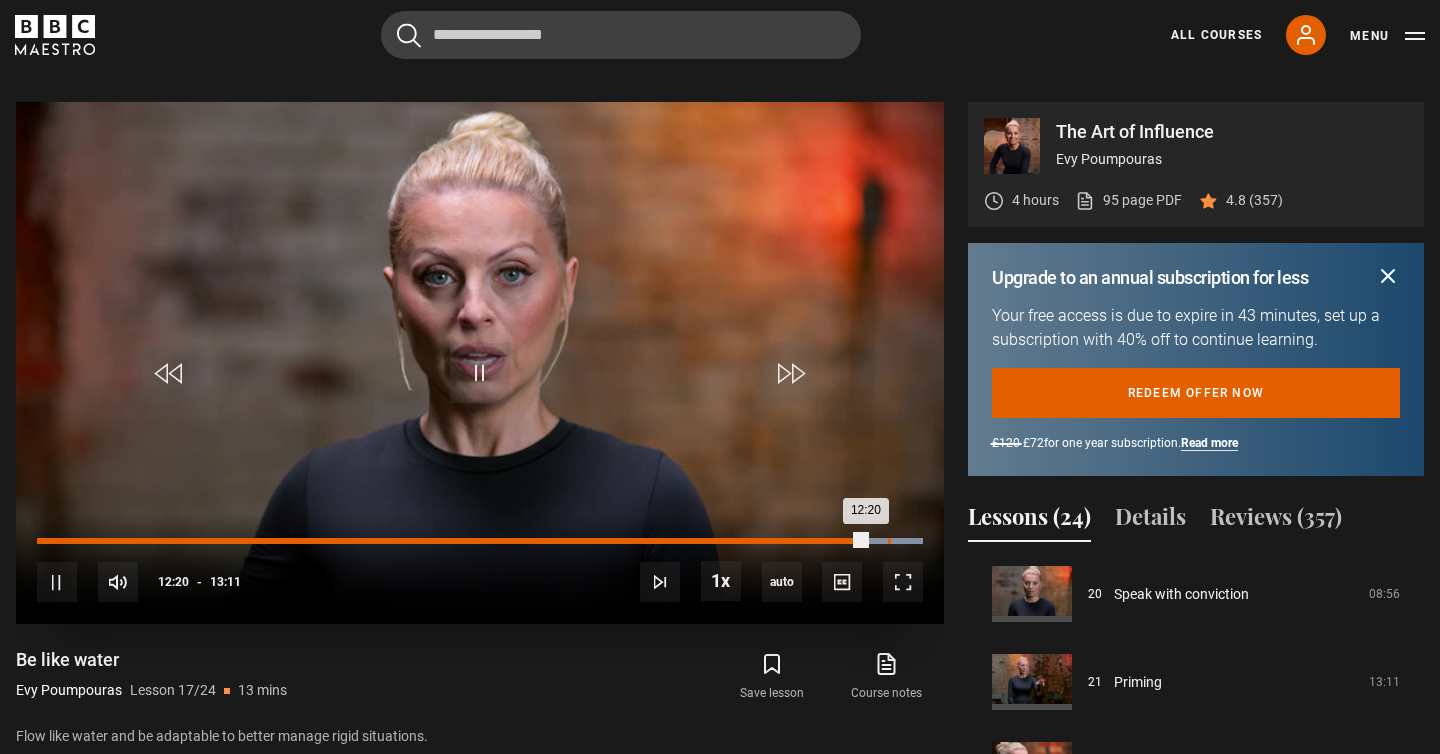 click on "12:40" at bounding box center [889, 541] 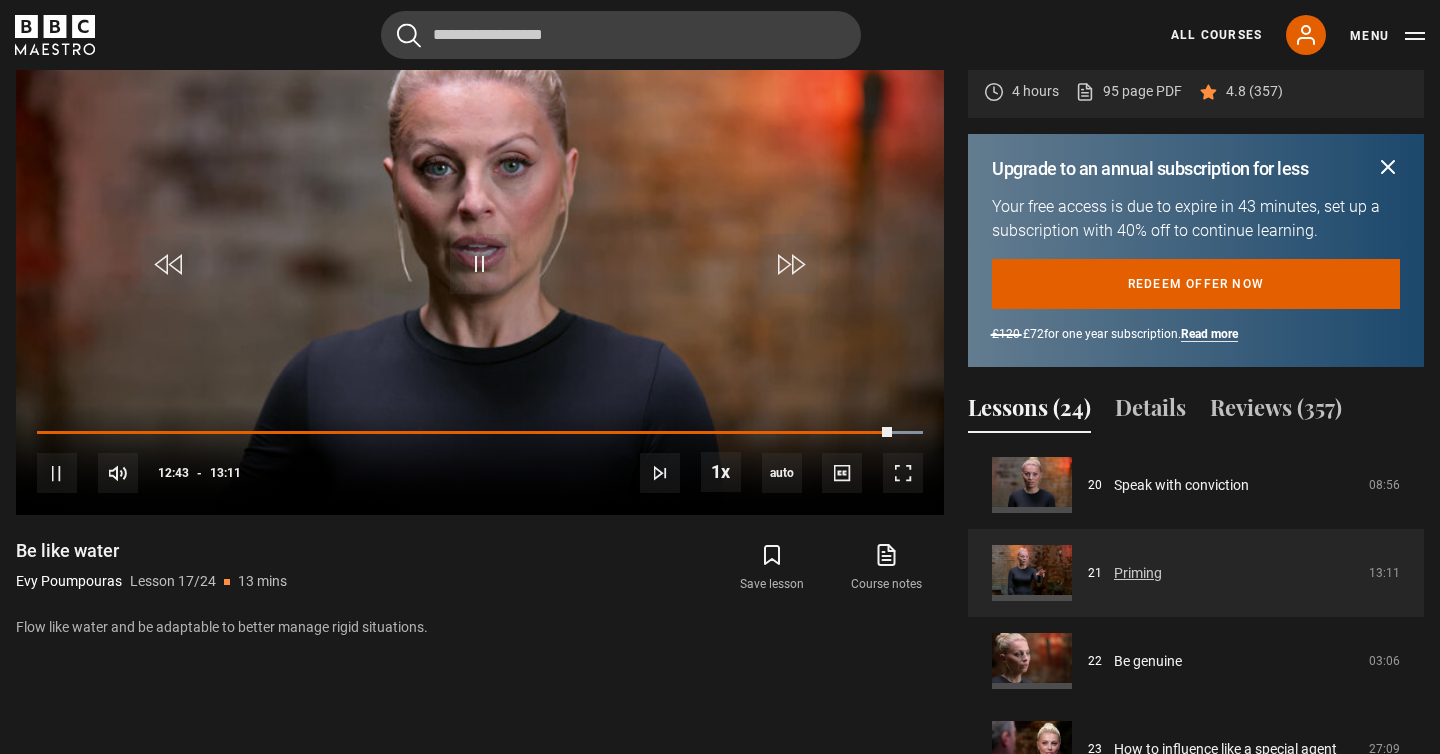 scroll, scrollTop: 1029, scrollLeft: 0, axis: vertical 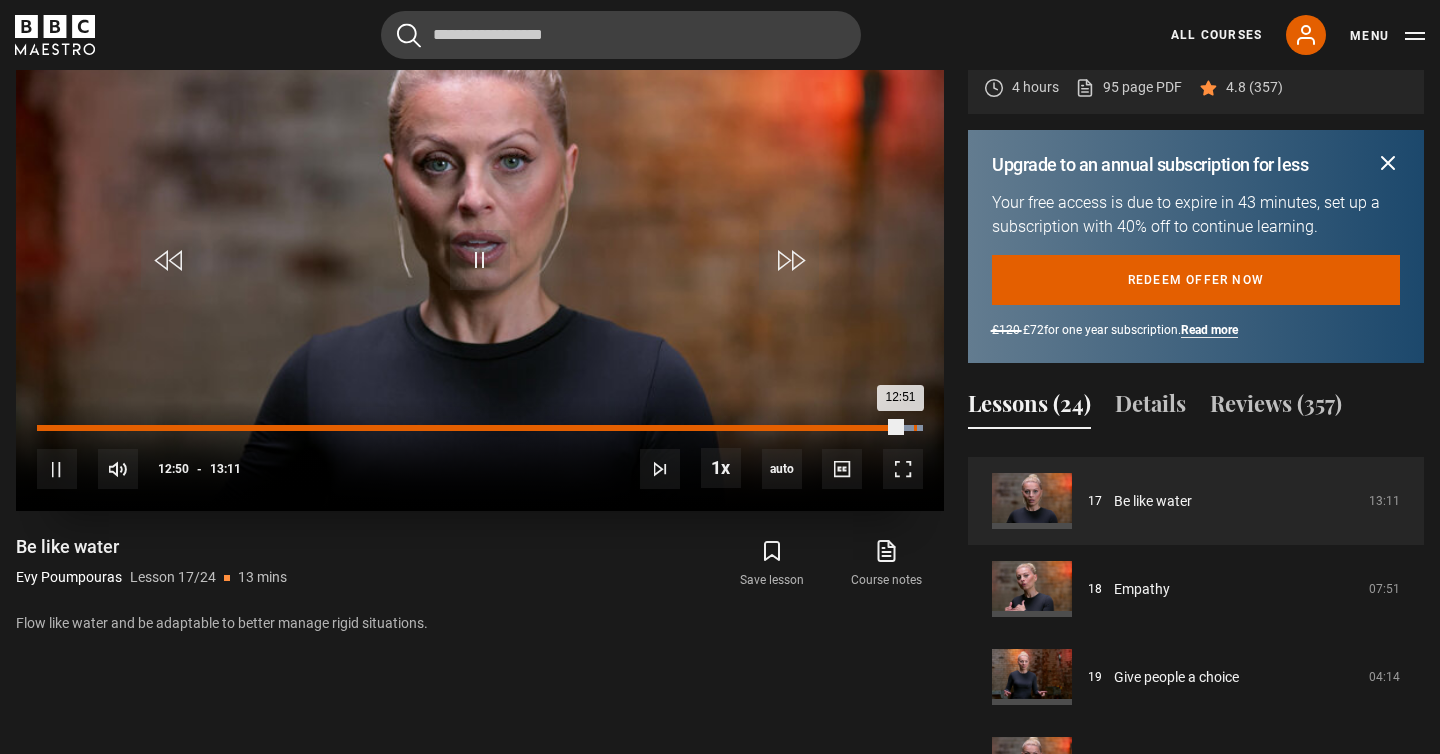 click on "13:03" at bounding box center (915, 428) 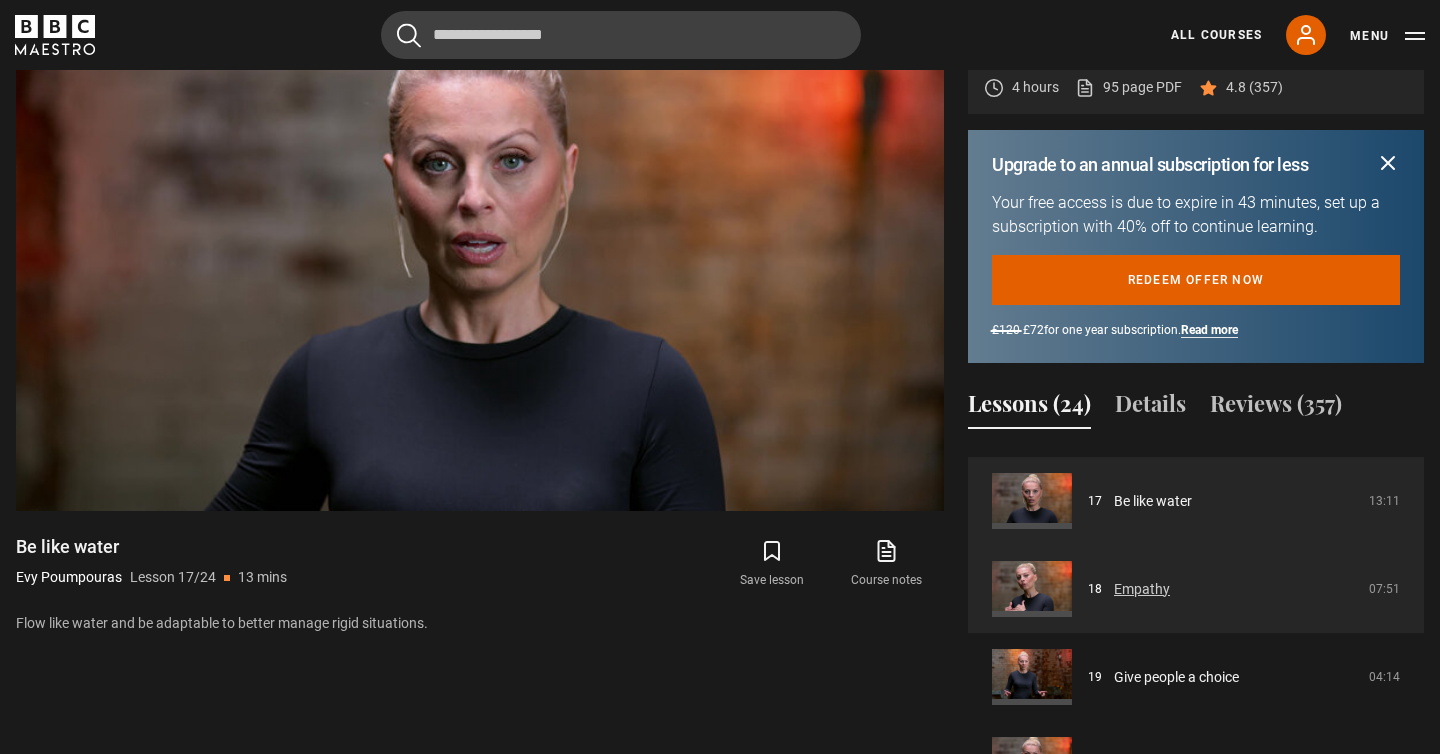 click on "Empathy" at bounding box center (1142, 589) 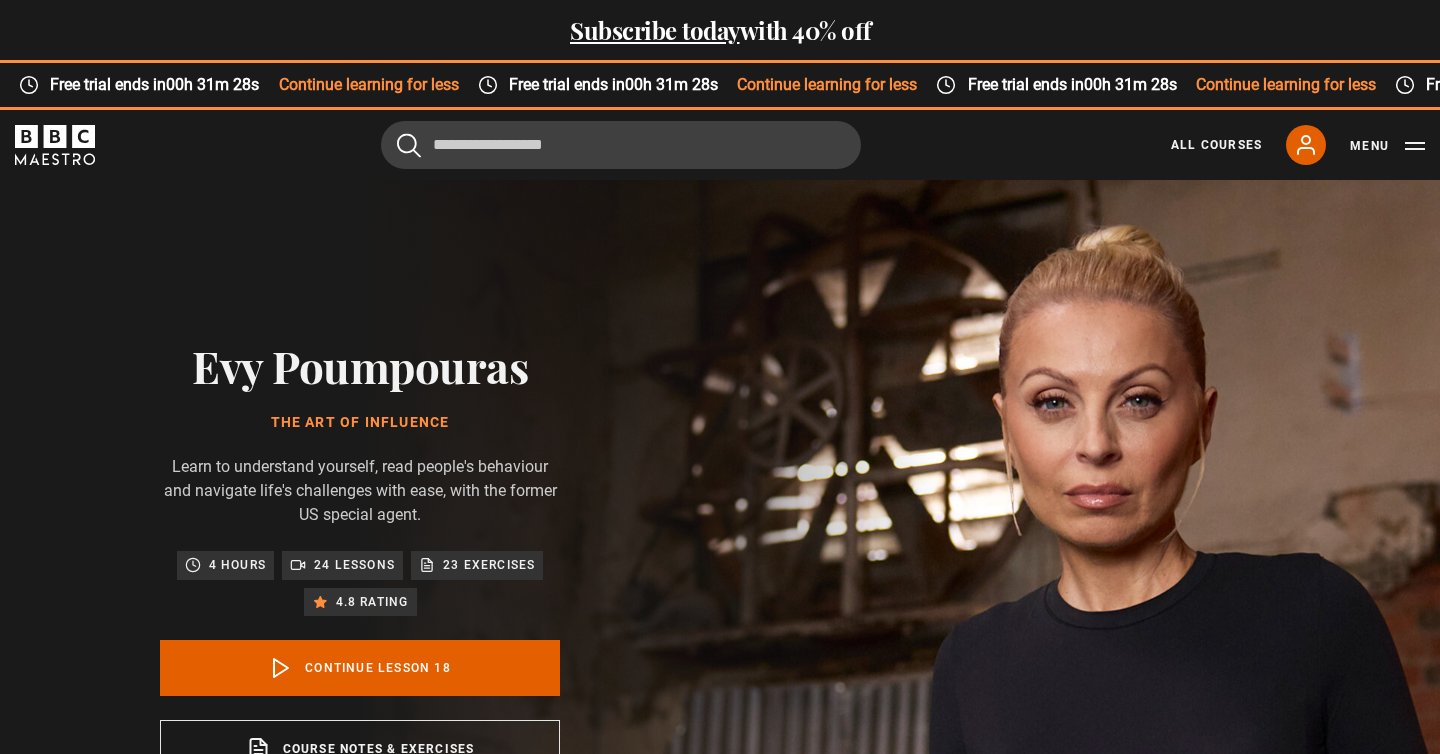 scroll, scrollTop: 938, scrollLeft: 0, axis: vertical 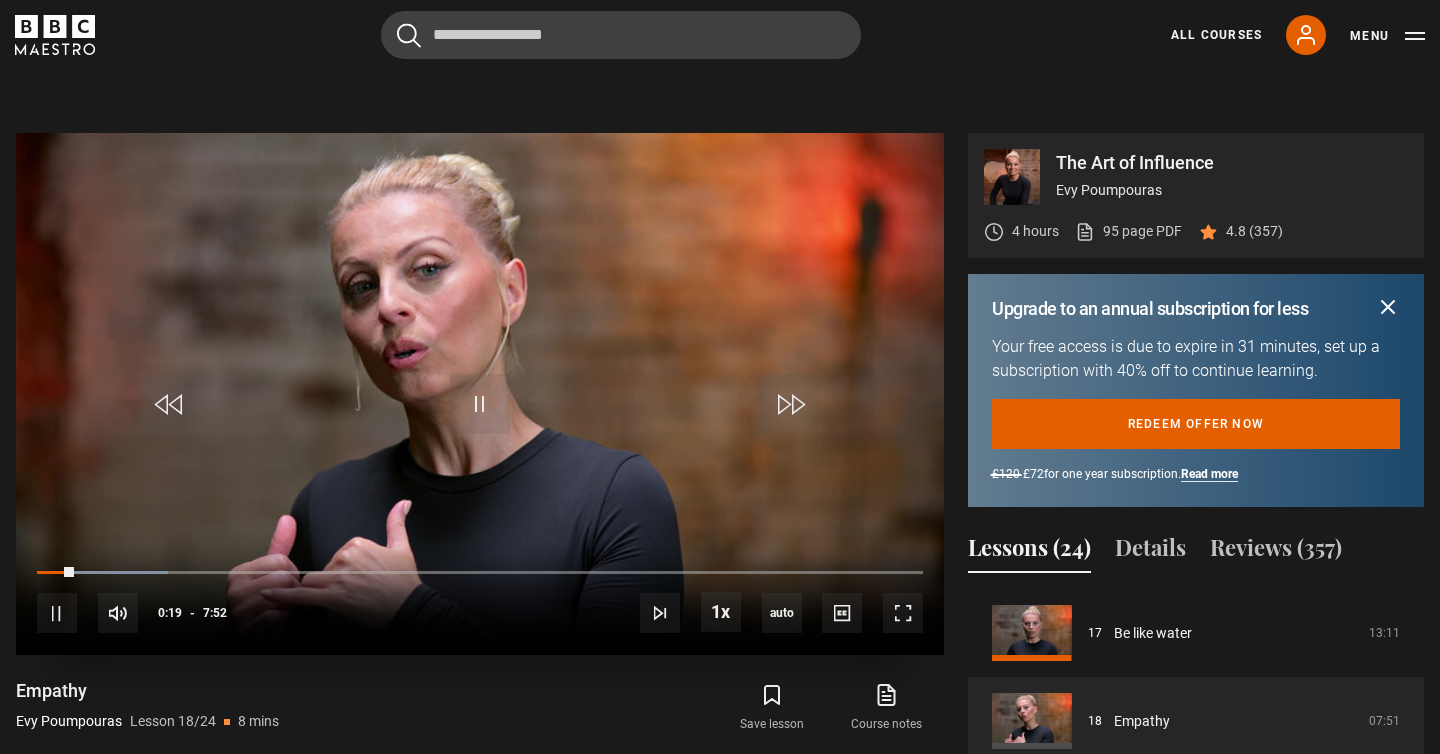 click at bounding box center [480, 394] 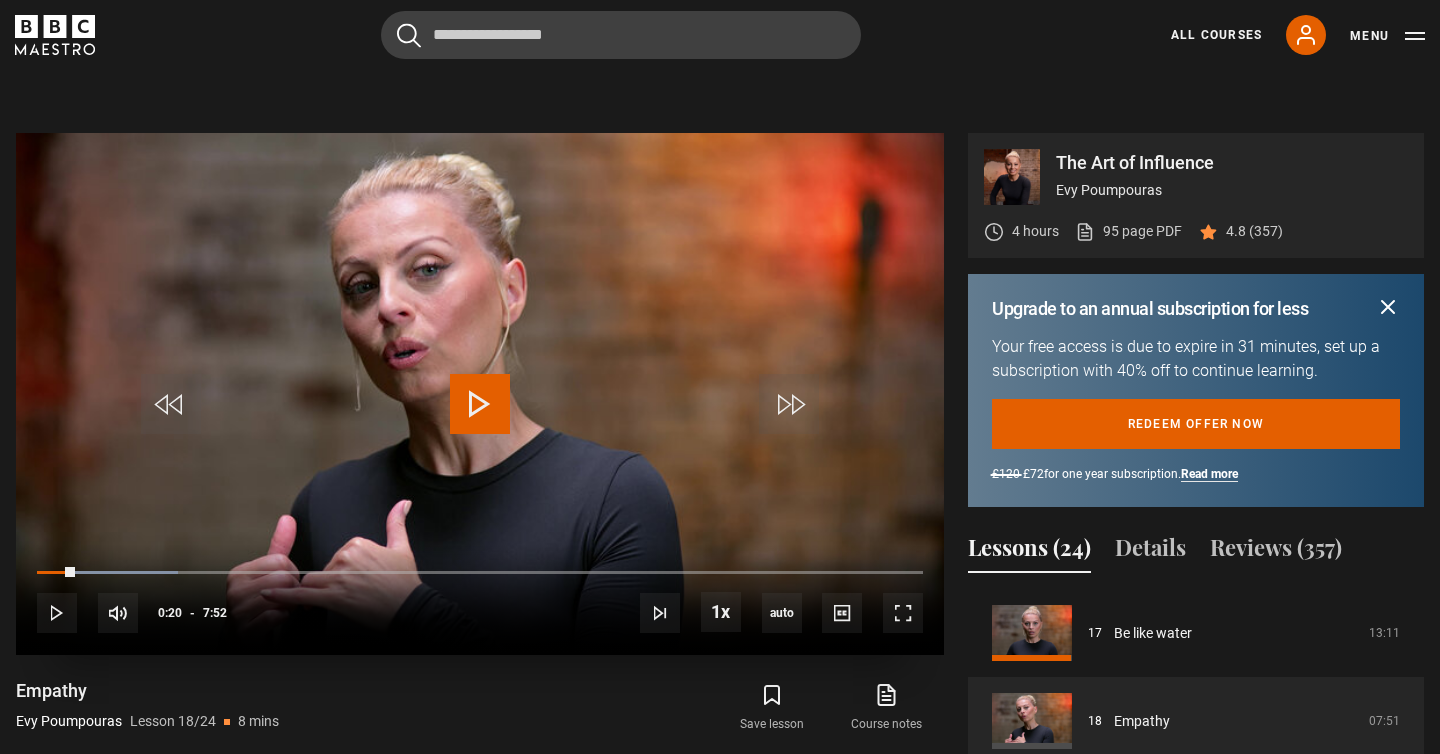 click at bounding box center [480, 394] 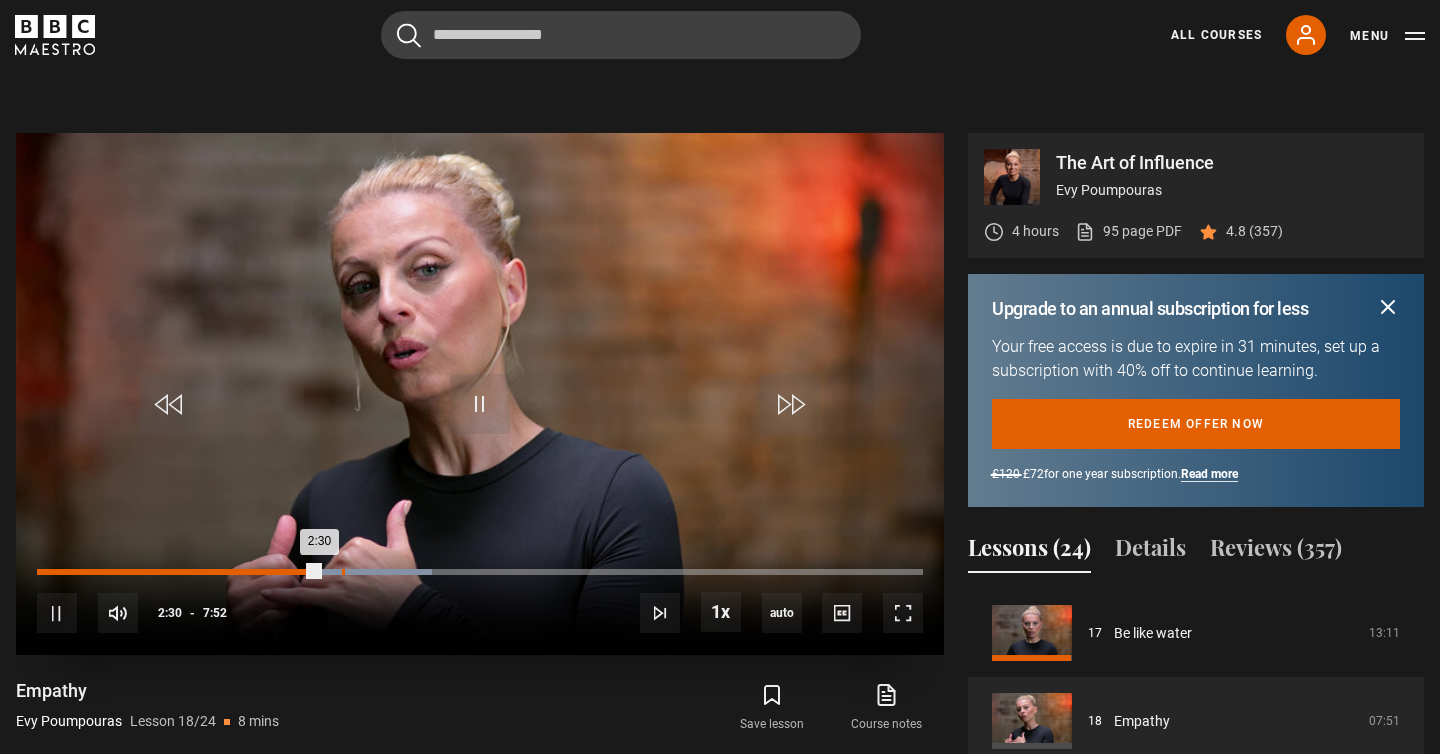 click on "2:42" at bounding box center [343, 572] 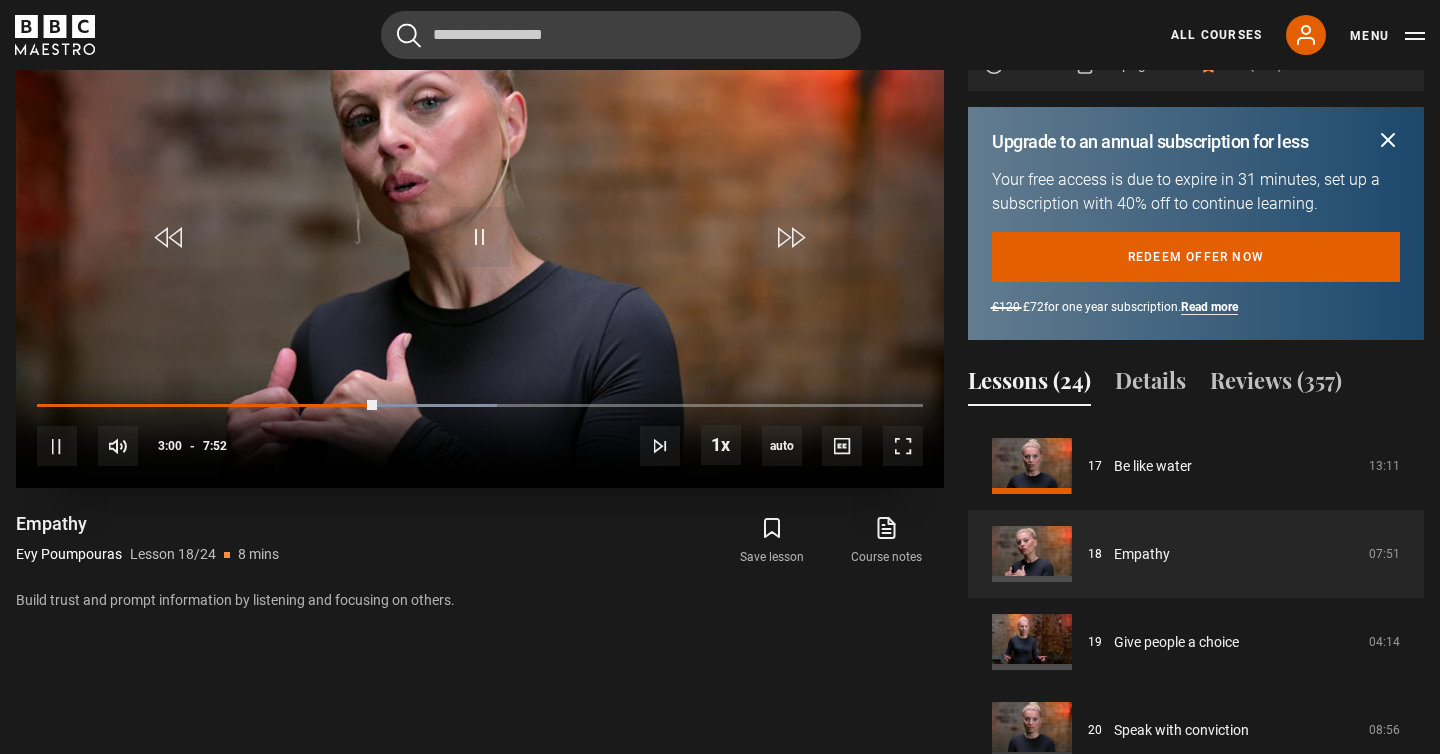 scroll, scrollTop: 1054, scrollLeft: 0, axis: vertical 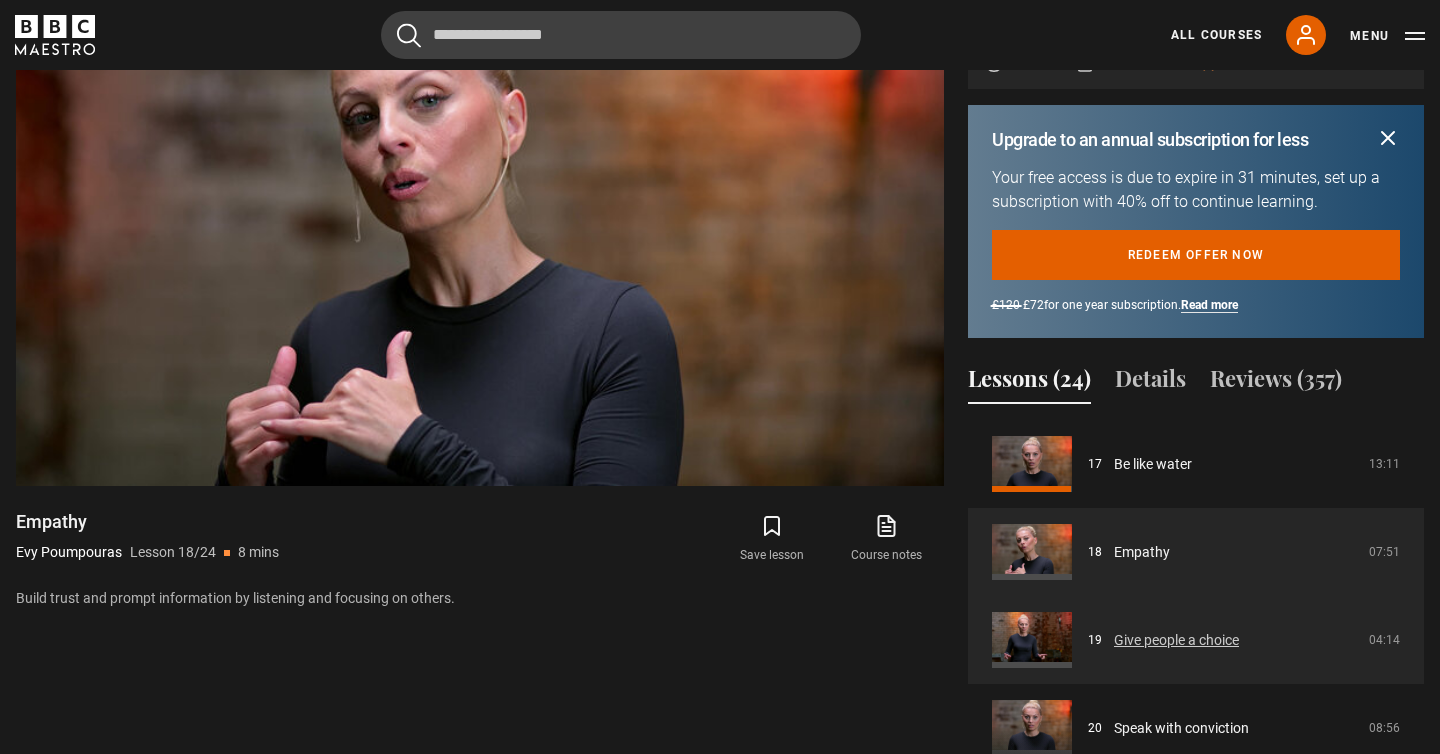 click on "Give people a choice" at bounding box center [1176, 640] 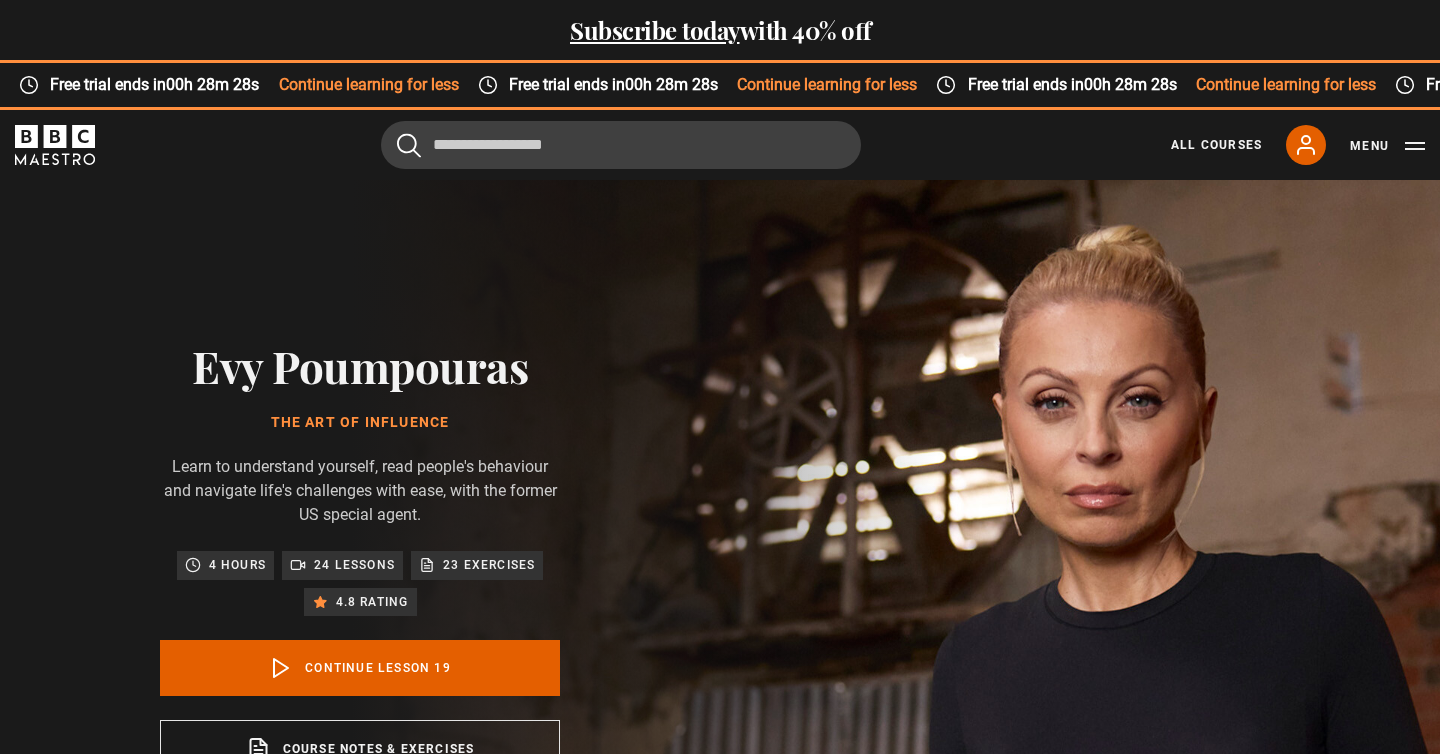 scroll, scrollTop: 938, scrollLeft: 0, axis: vertical 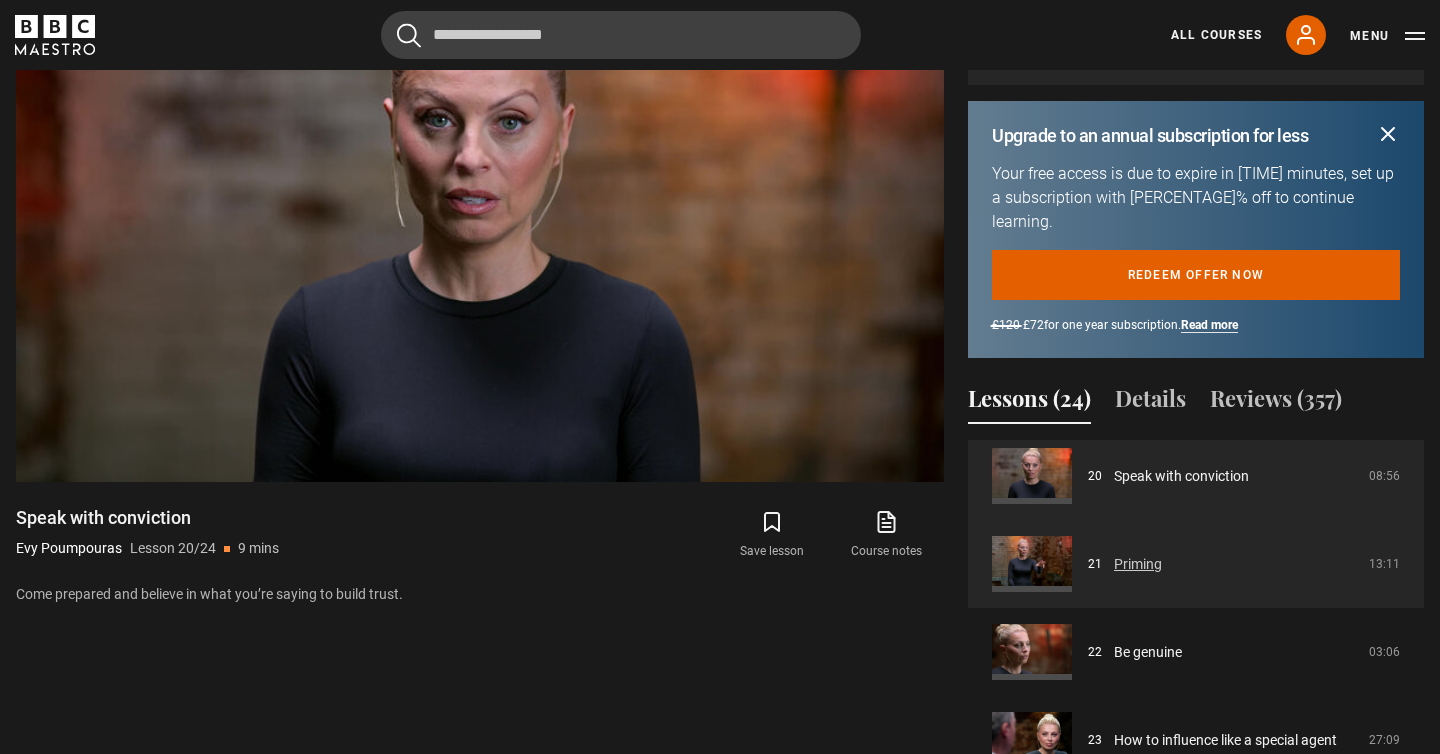 click on "Priming" at bounding box center [1138, 564] 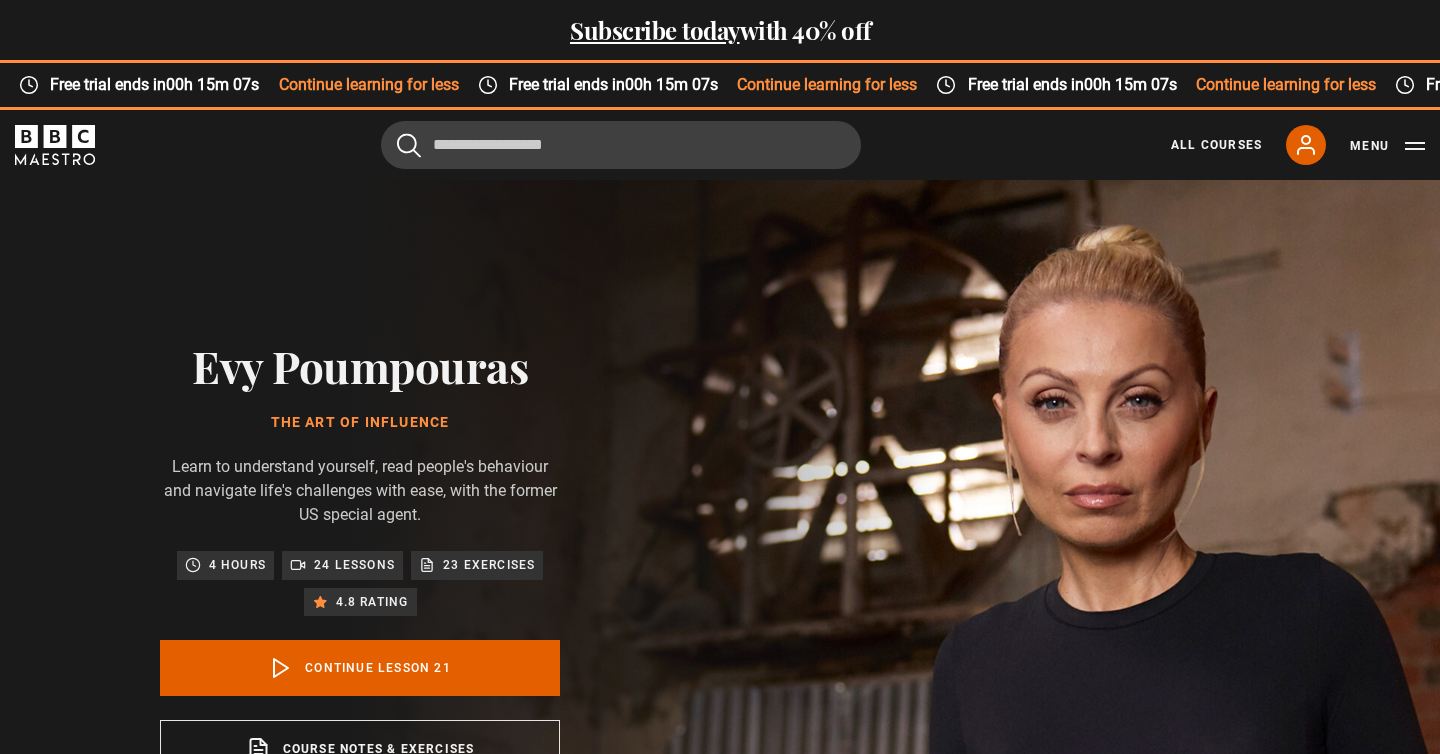scroll, scrollTop: 938, scrollLeft: 0, axis: vertical 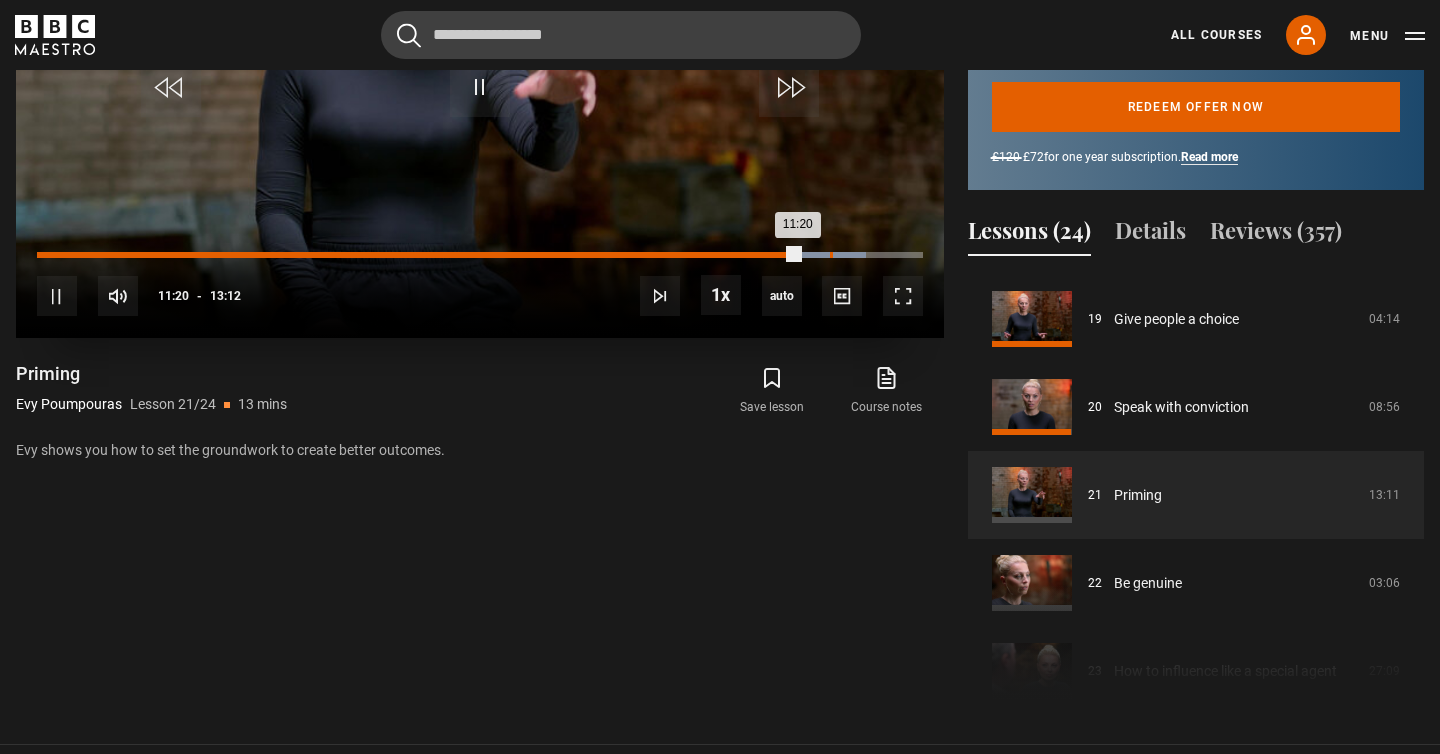 click on "11:48" at bounding box center (831, 255) 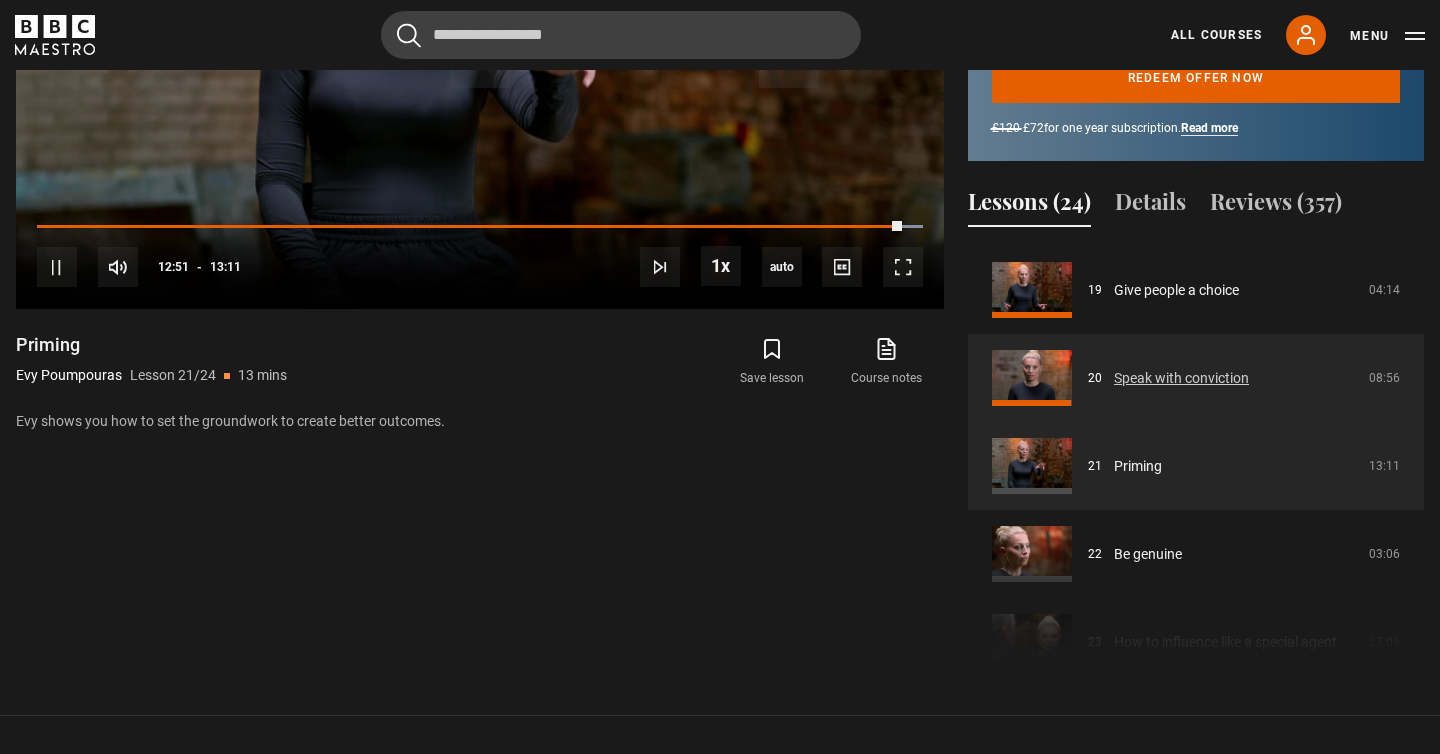 scroll, scrollTop: 1234, scrollLeft: 0, axis: vertical 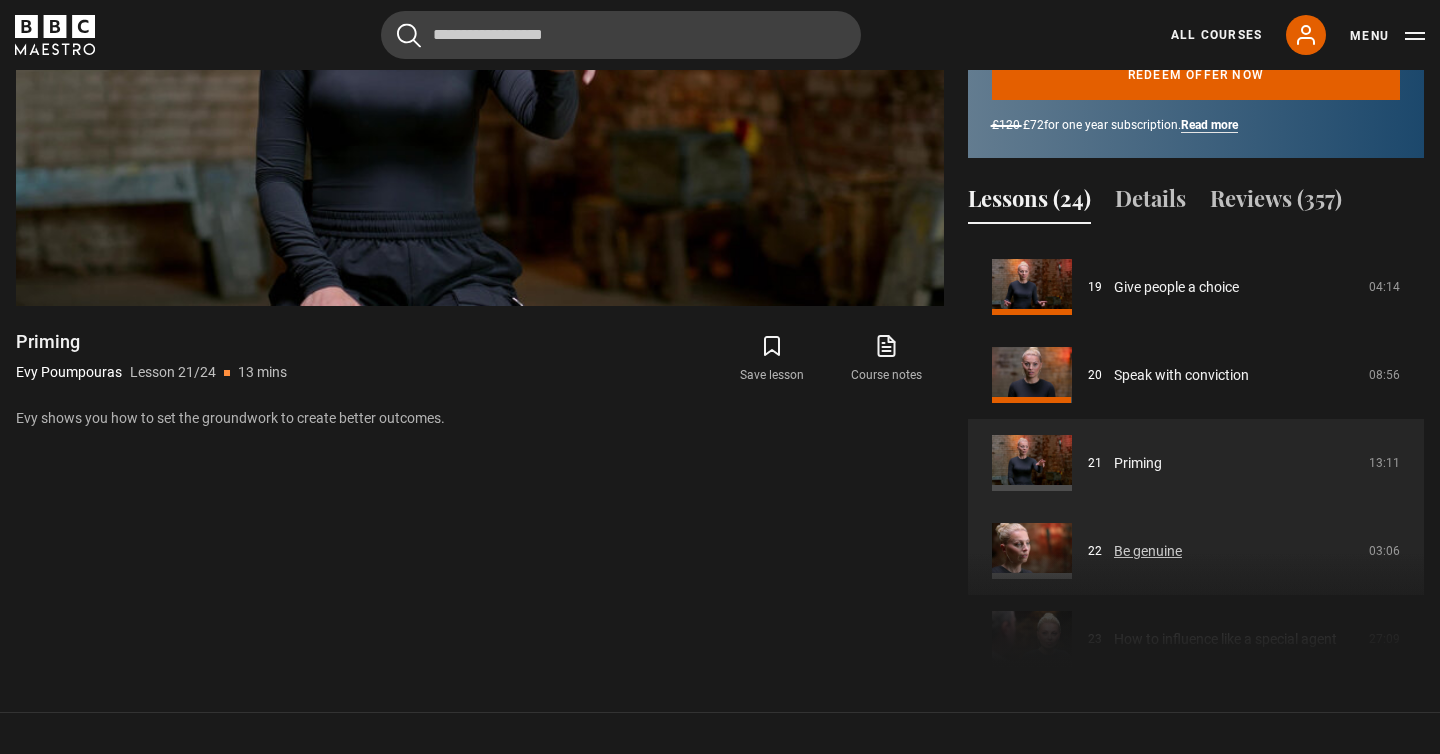 click on "Be genuine" at bounding box center (1148, 551) 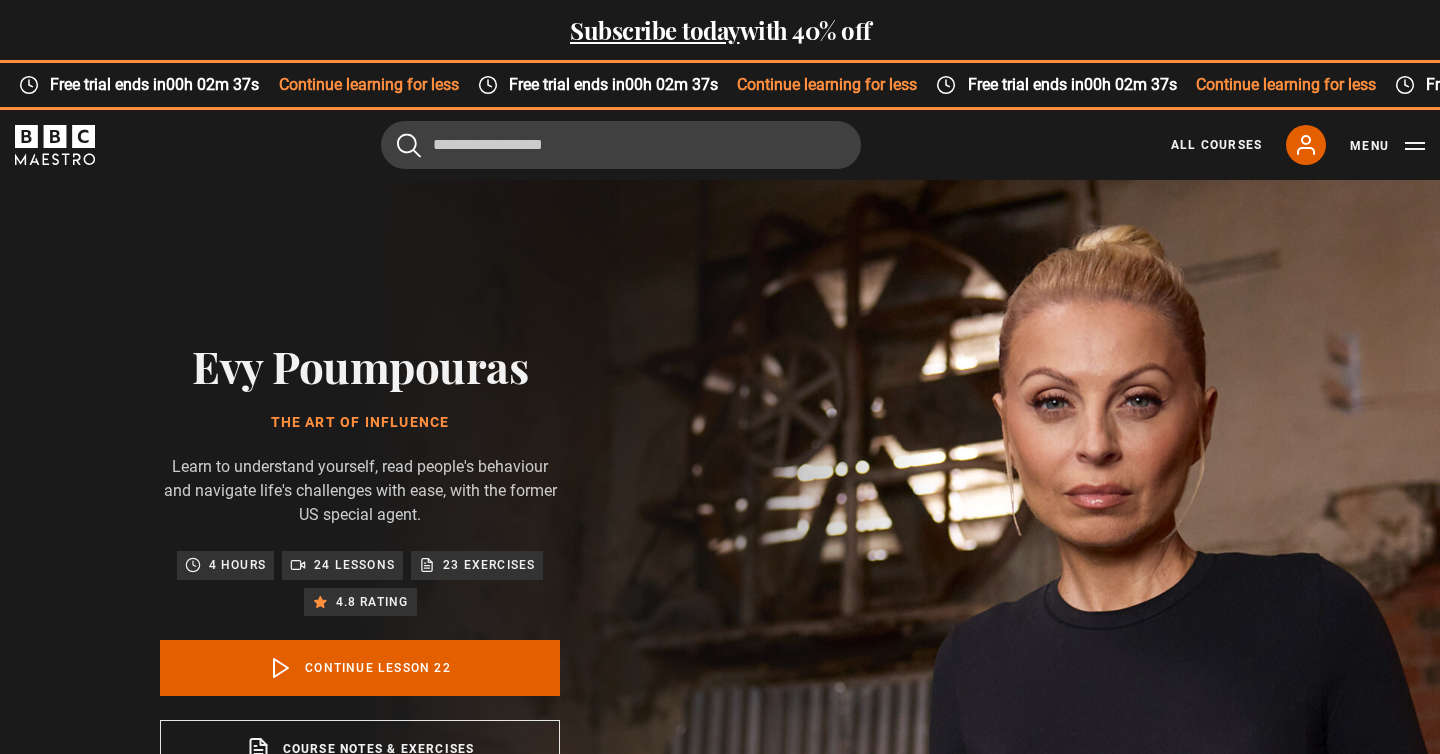scroll, scrollTop: 938, scrollLeft: 0, axis: vertical 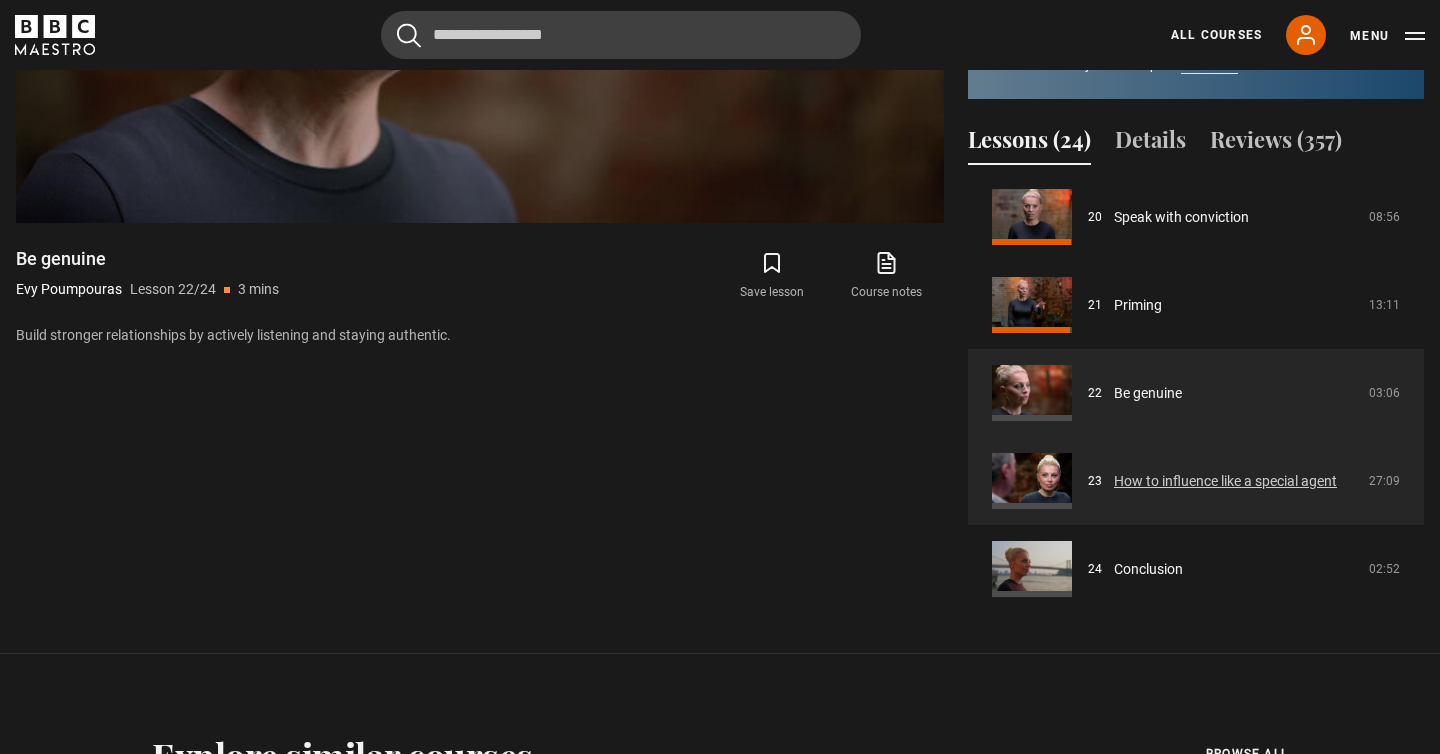 click on "How to influence like a special agent" at bounding box center (1225, 481) 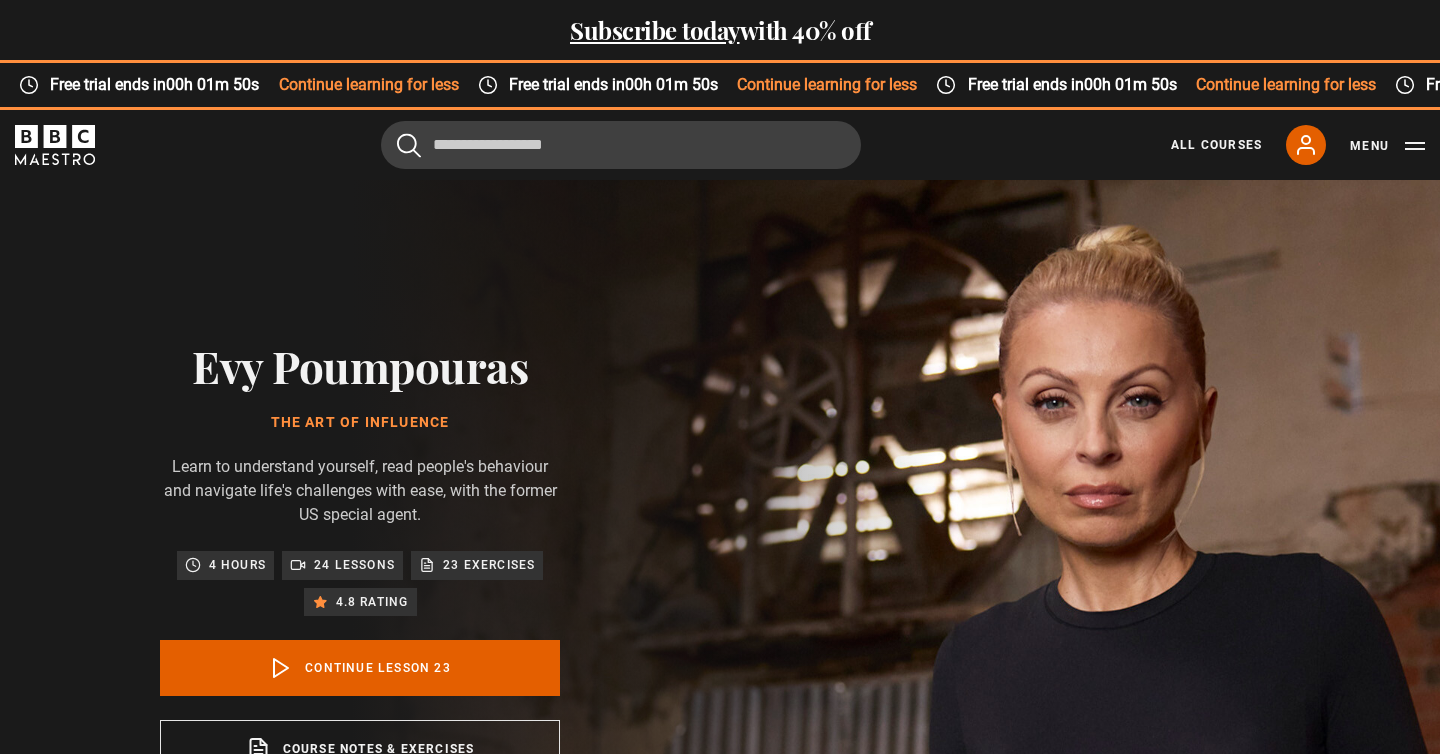 scroll, scrollTop: 938, scrollLeft: 0, axis: vertical 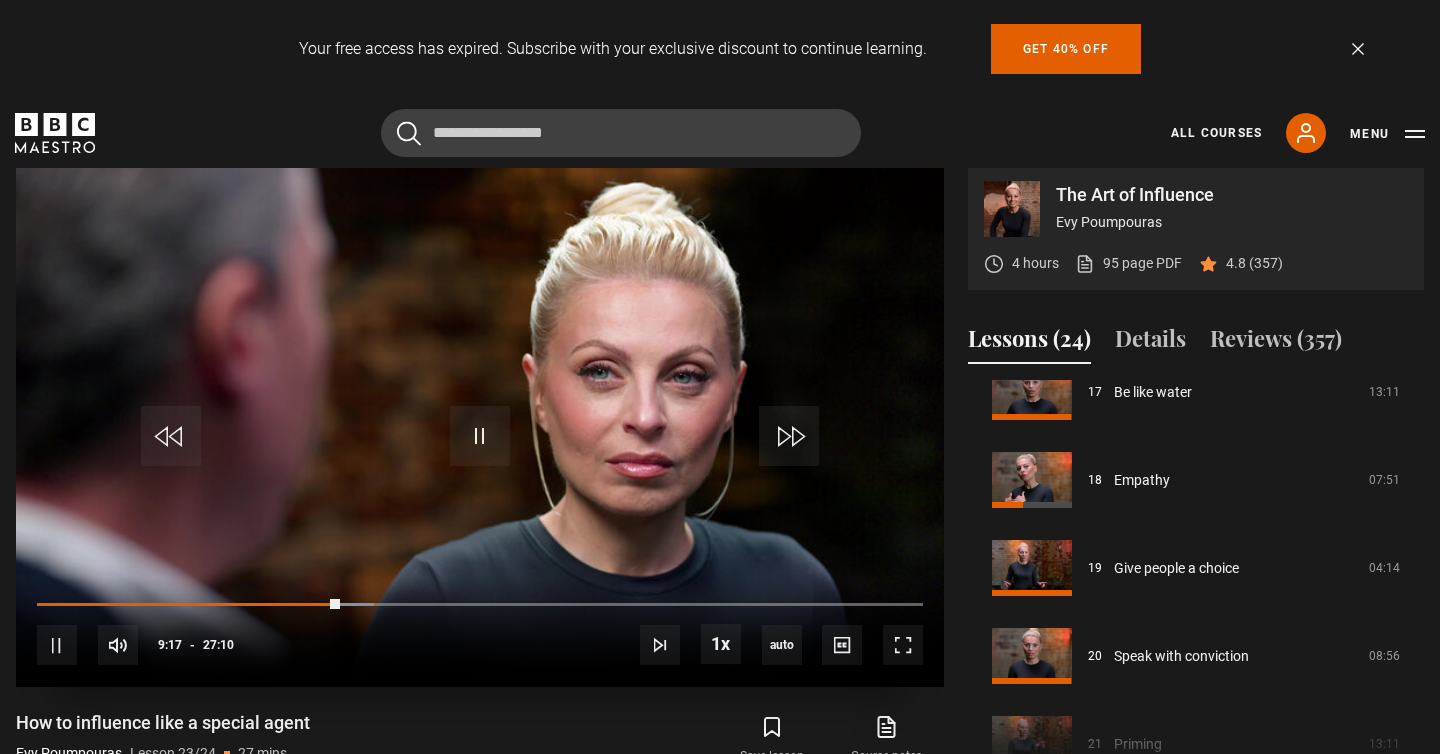 click at bounding box center (480, 426) 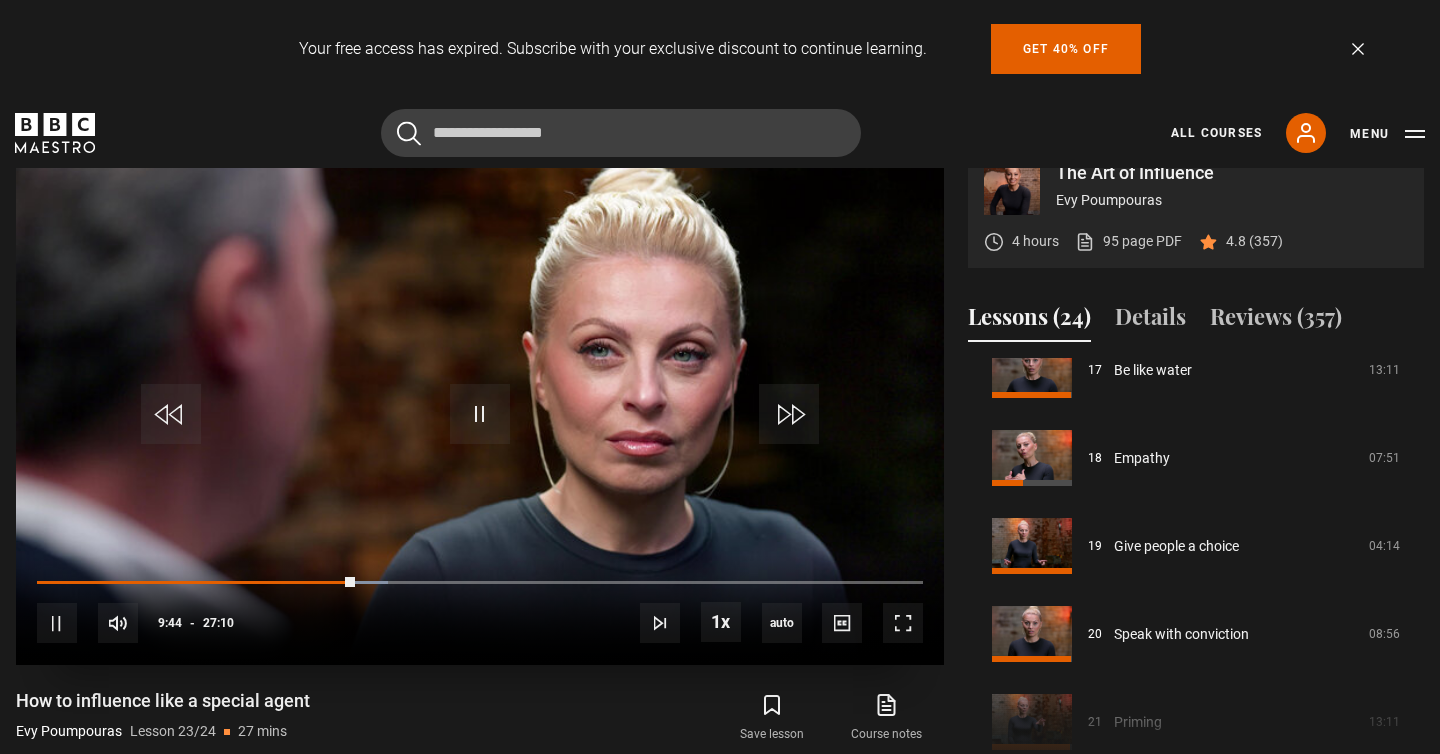 scroll, scrollTop: 862, scrollLeft: 0, axis: vertical 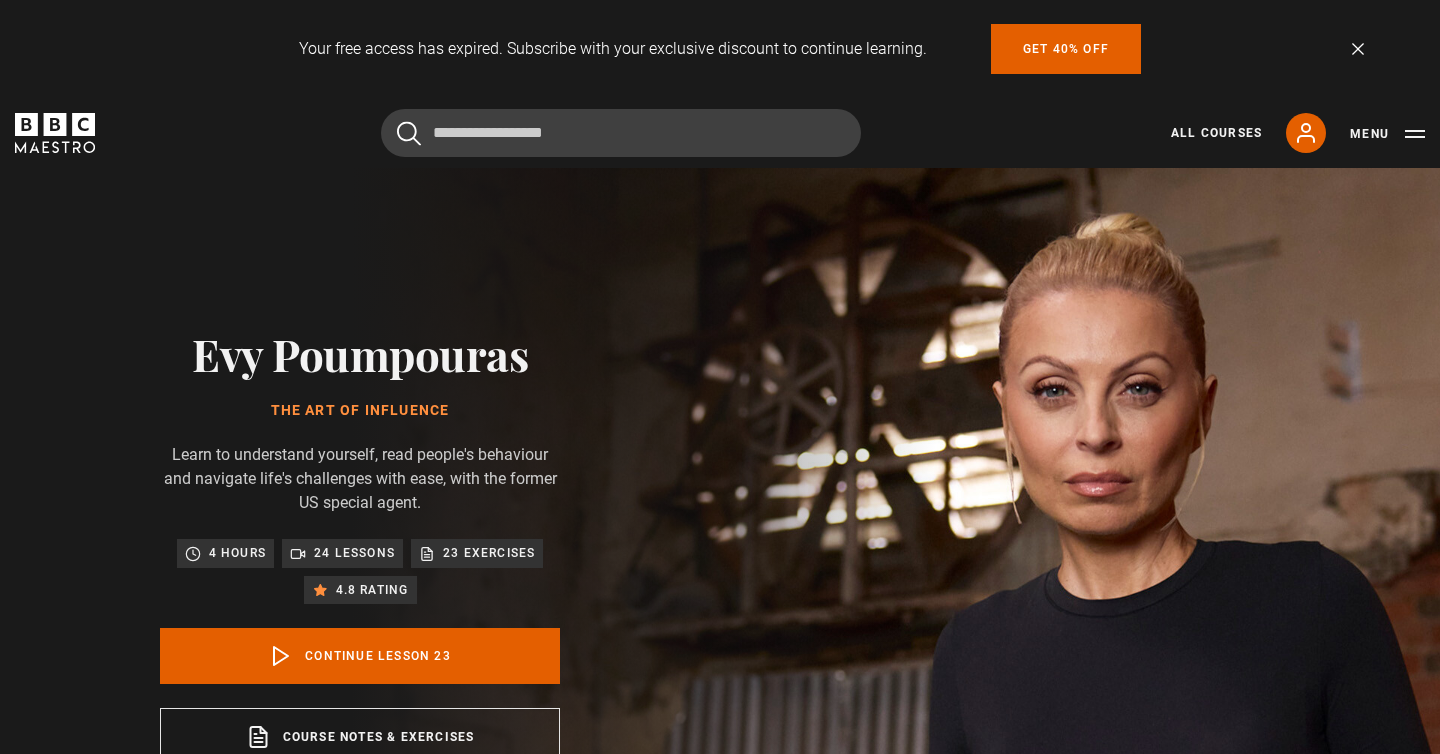 drag, startPoint x: 523, startPoint y: 364, endPoint x: 205, endPoint y: 344, distance: 318.6283 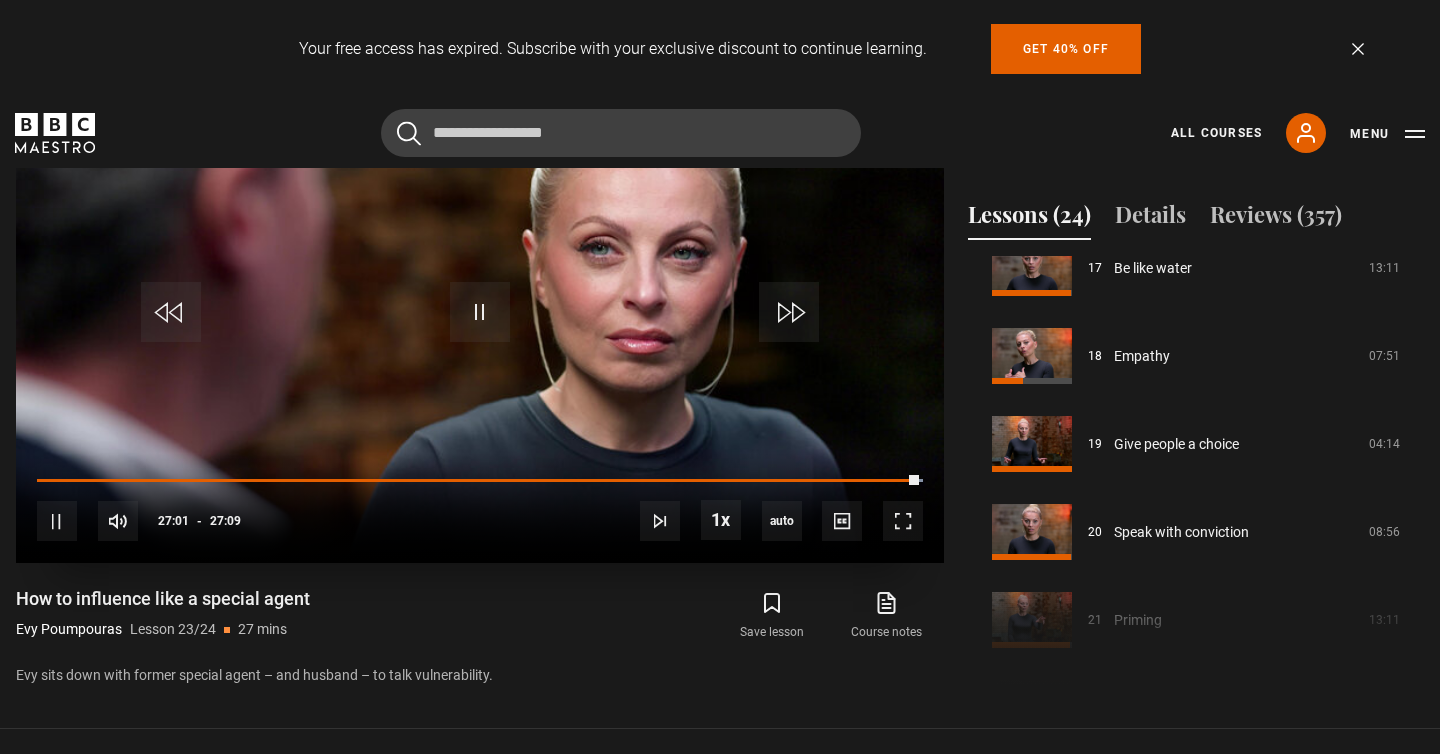 scroll, scrollTop: 972, scrollLeft: 0, axis: vertical 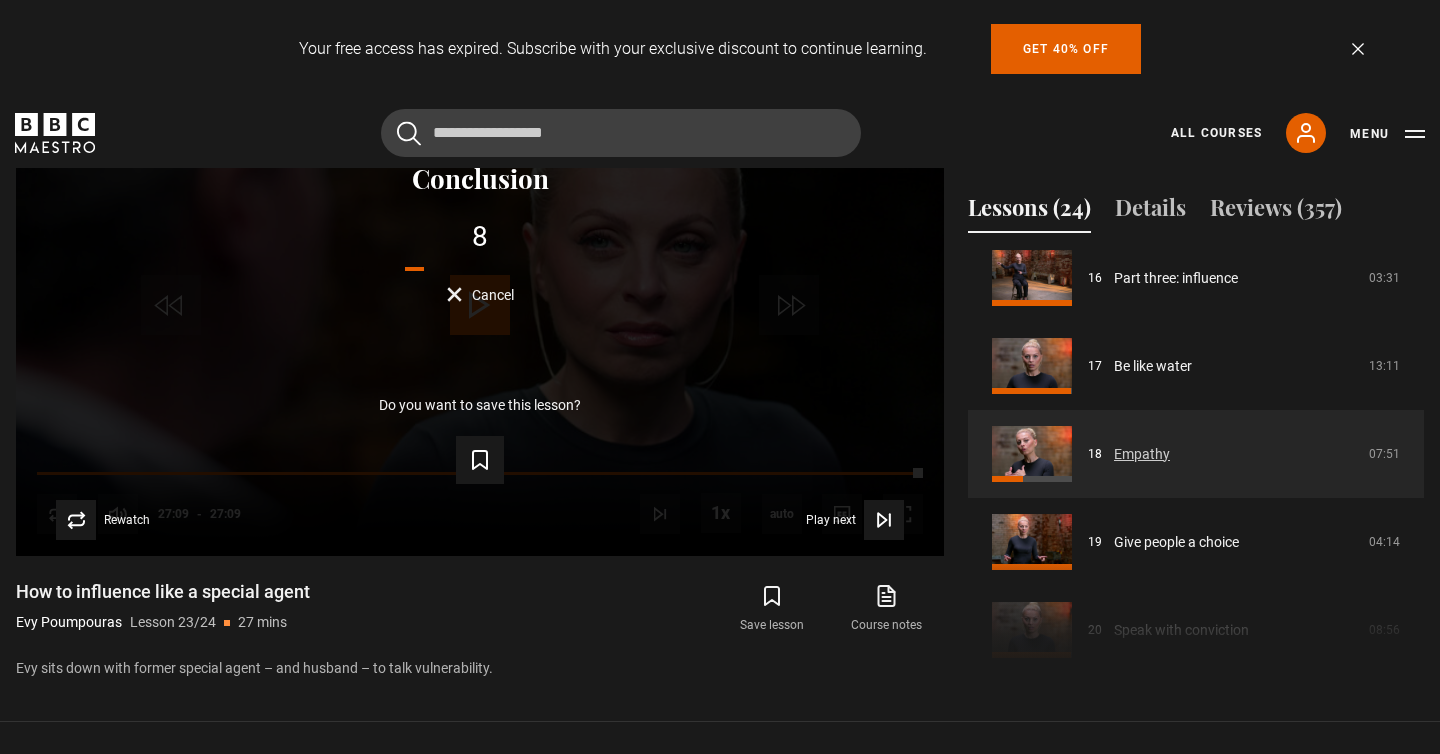 click on "Empathy" at bounding box center (1142, 454) 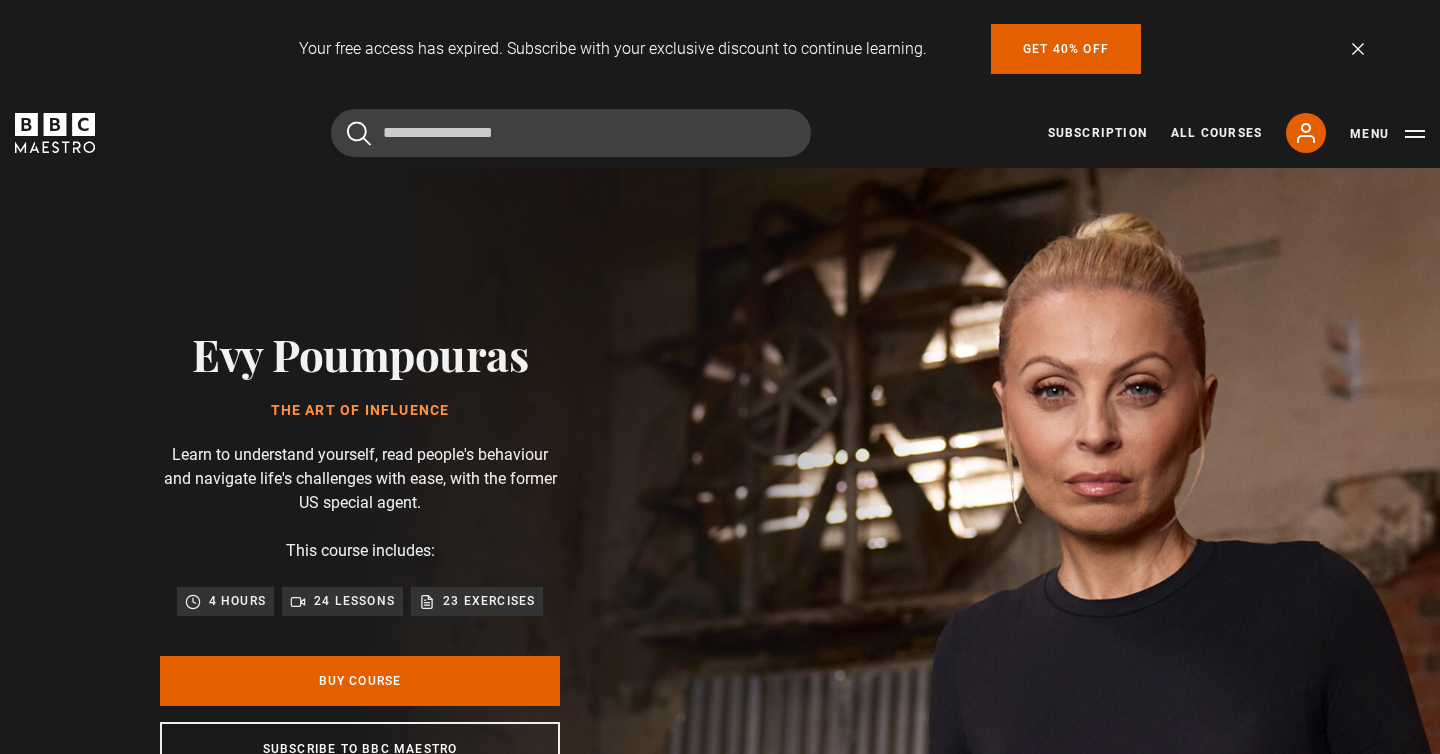 scroll, scrollTop: 0, scrollLeft: 0, axis: both 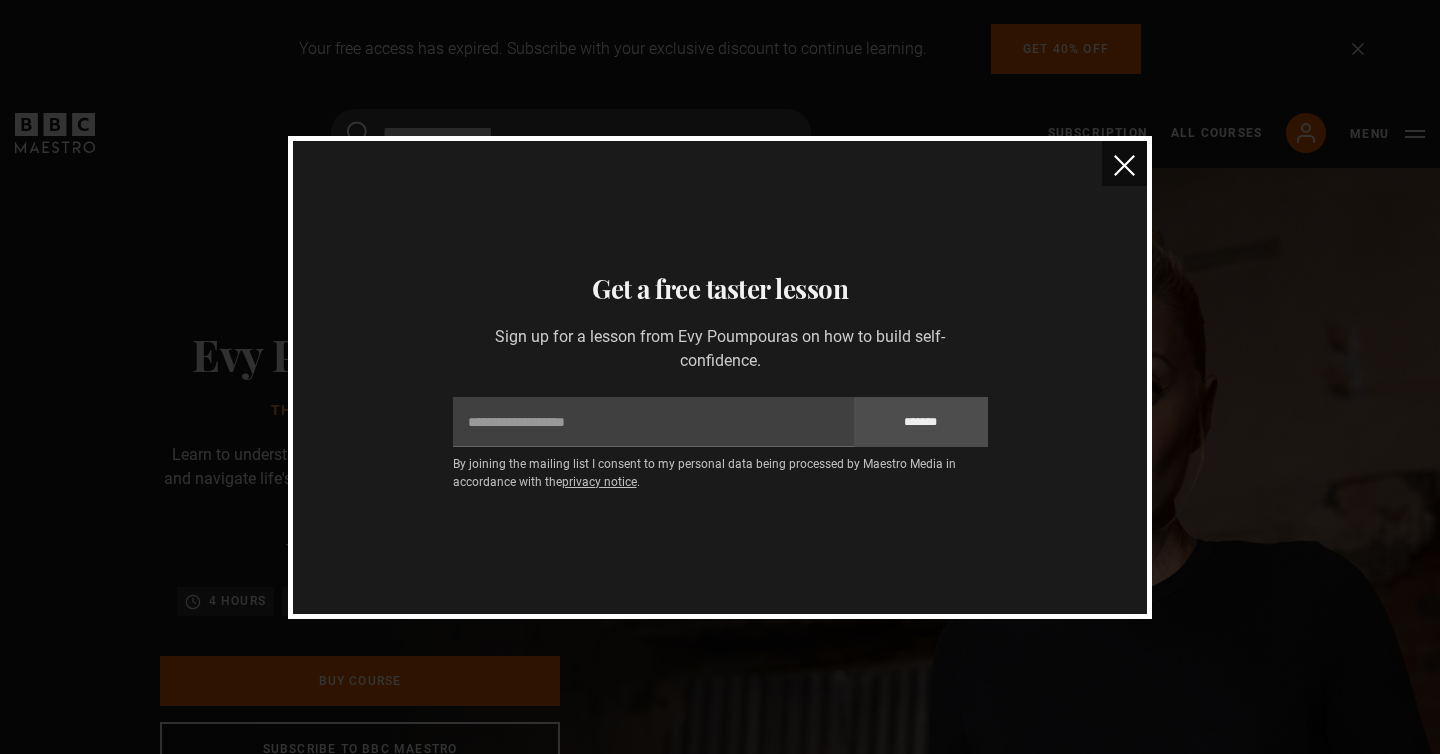 click at bounding box center [1124, 165] 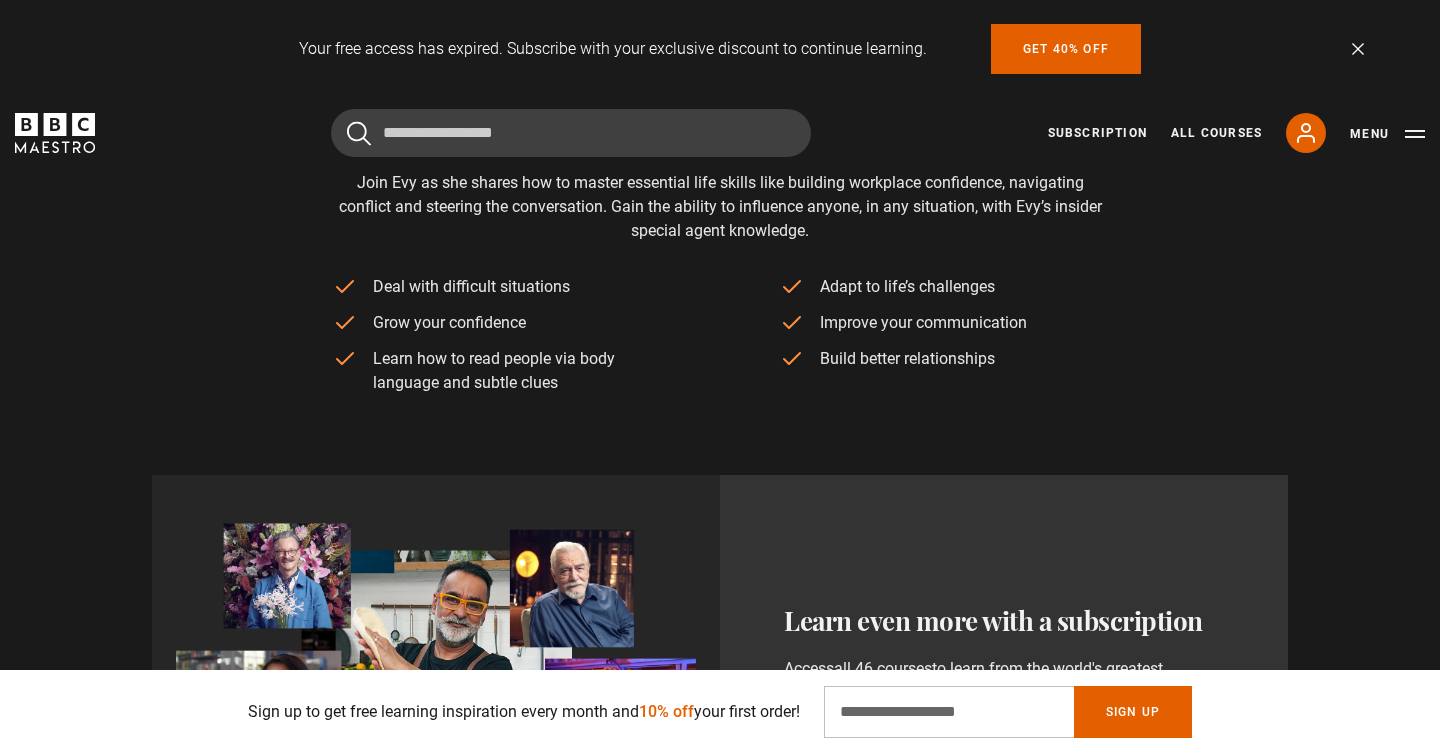 scroll, scrollTop: 1103, scrollLeft: 0, axis: vertical 